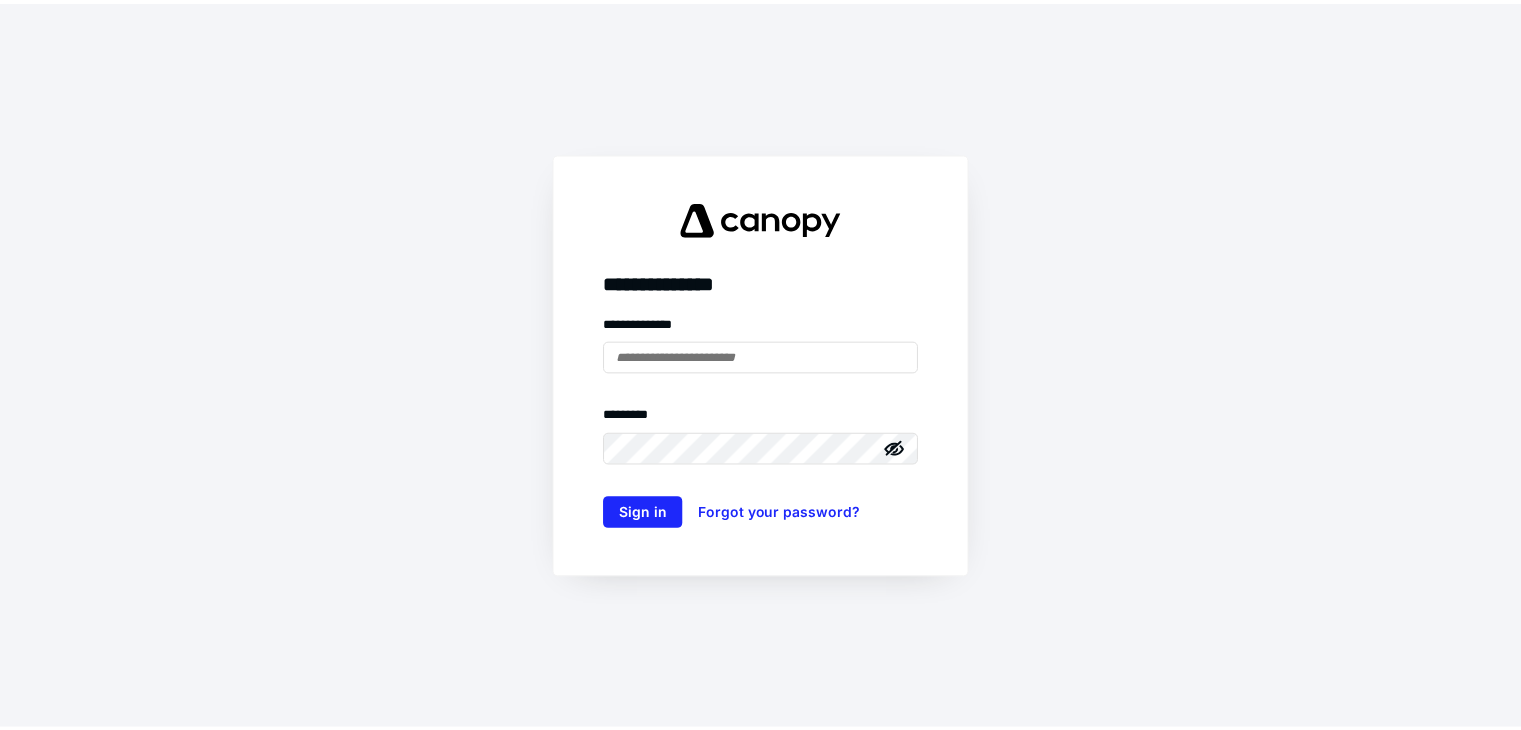 scroll, scrollTop: 0, scrollLeft: 0, axis: both 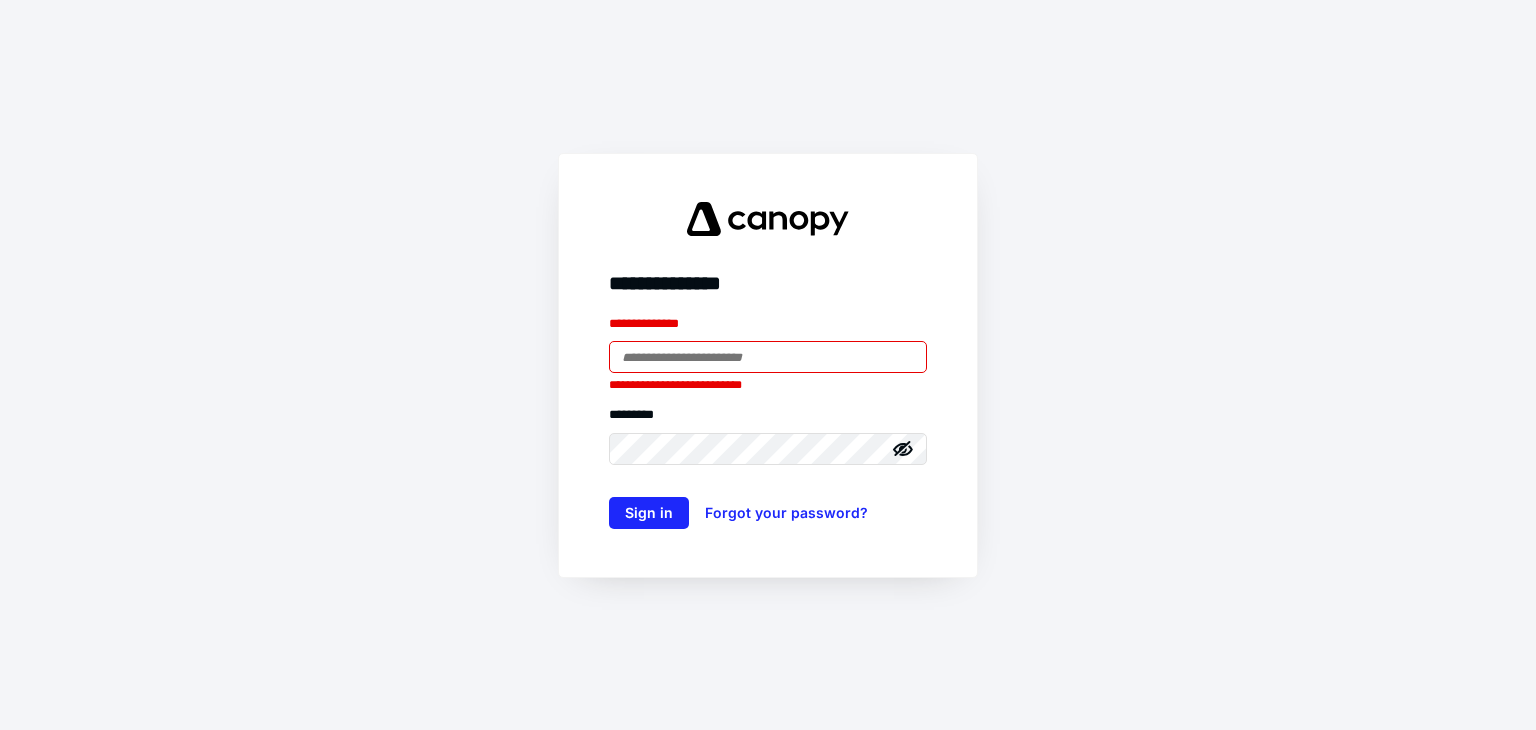 click at bounding box center (768, 357) 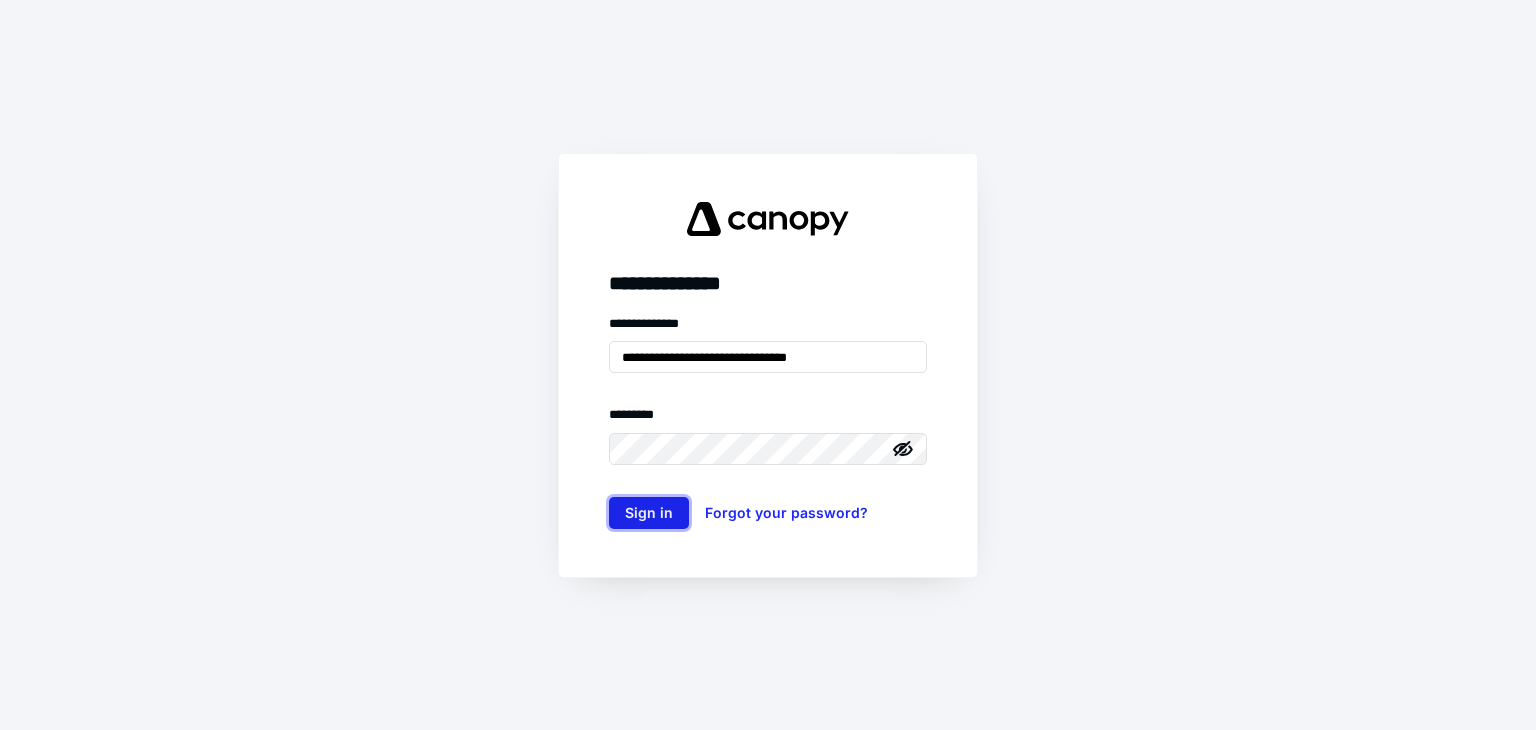 click on "Sign in" at bounding box center (649, 513) 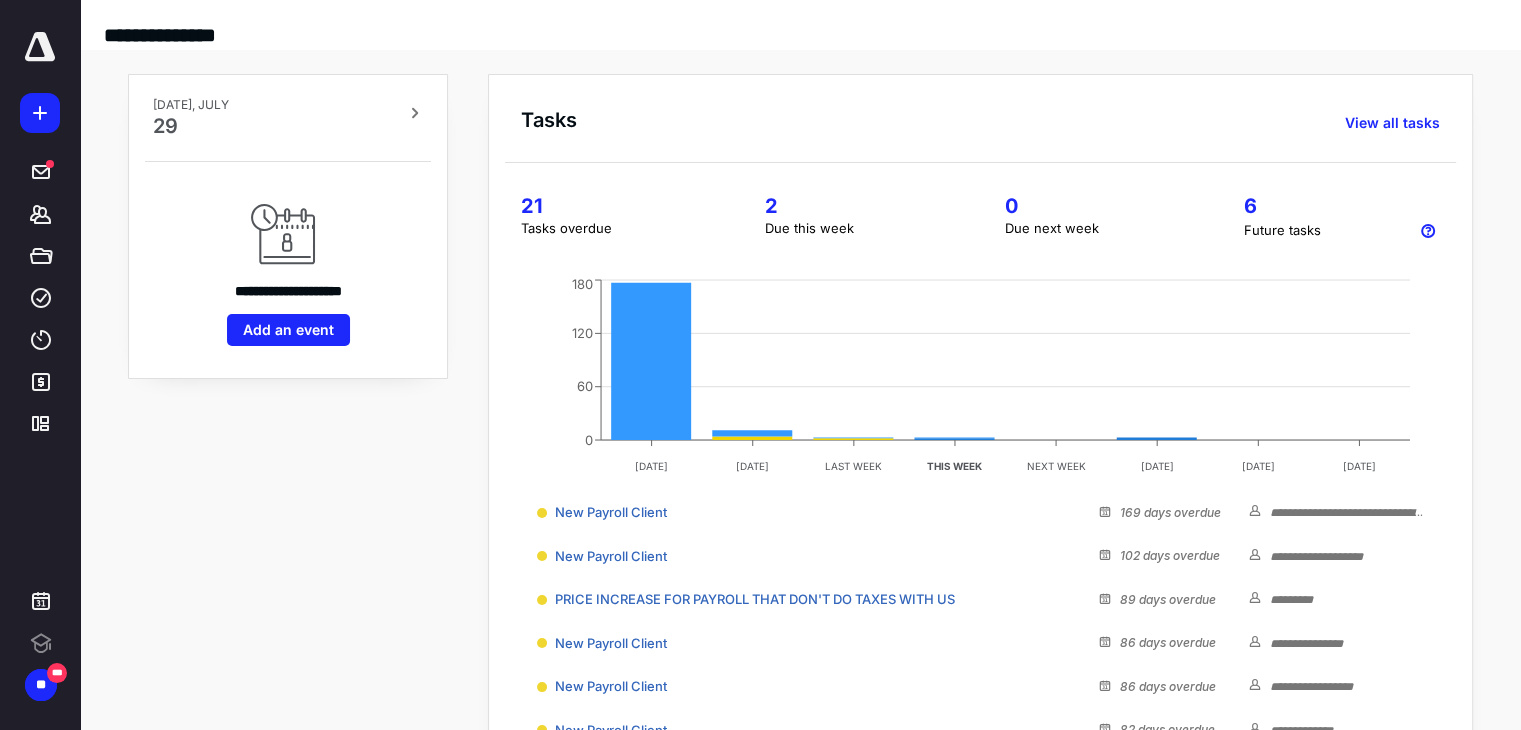 scroll, scrollTop: 0, scrollLeft: 0, axis: both 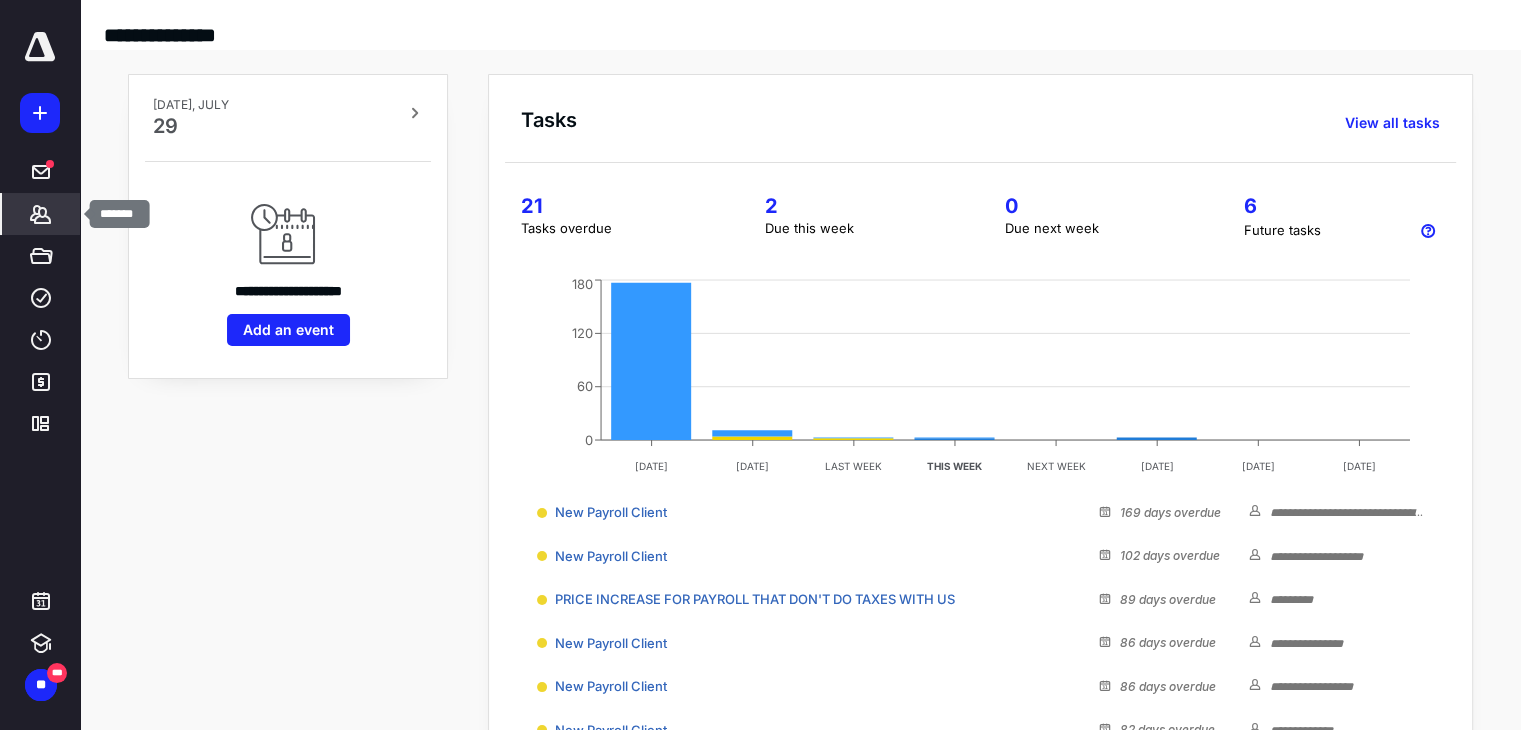 click 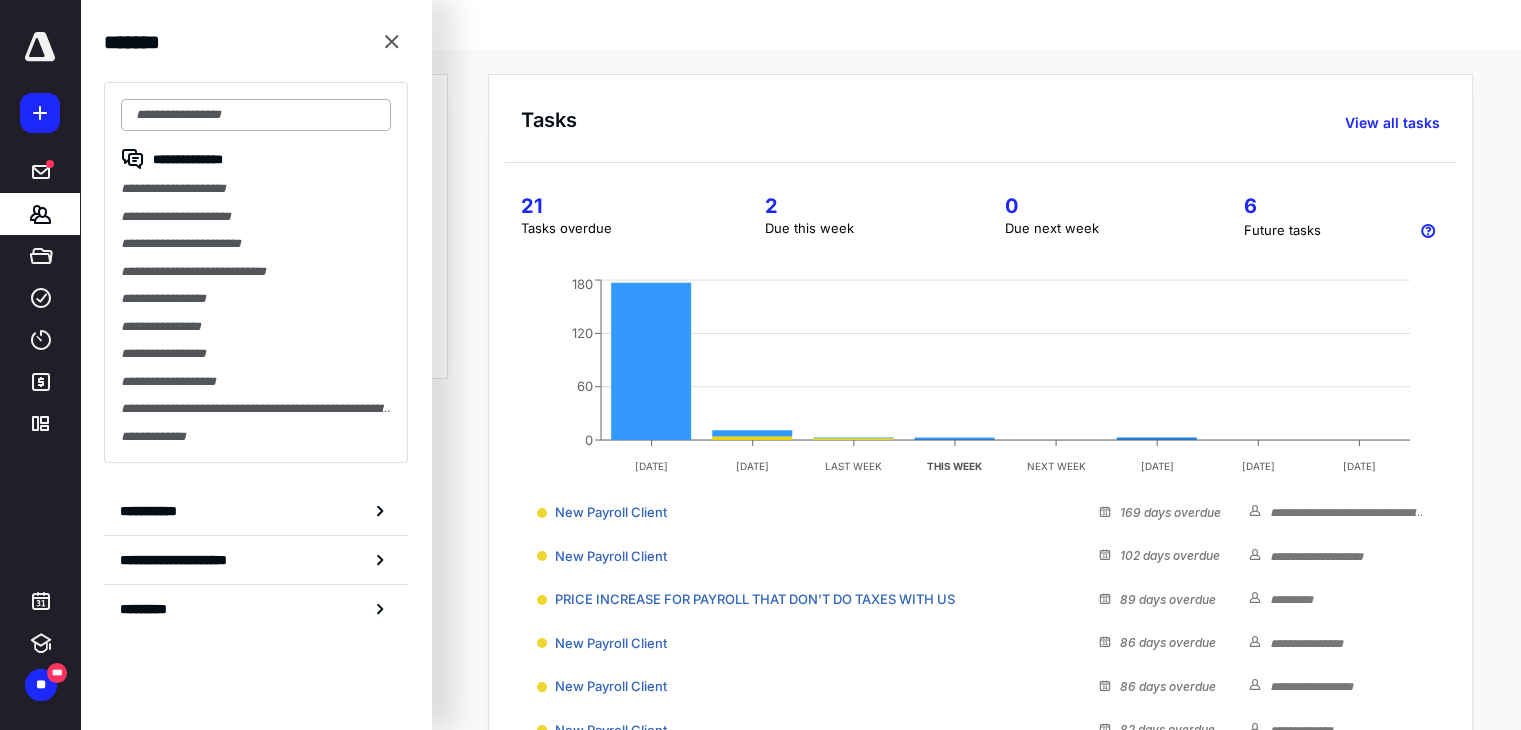 click at bounding box center [256, 115] 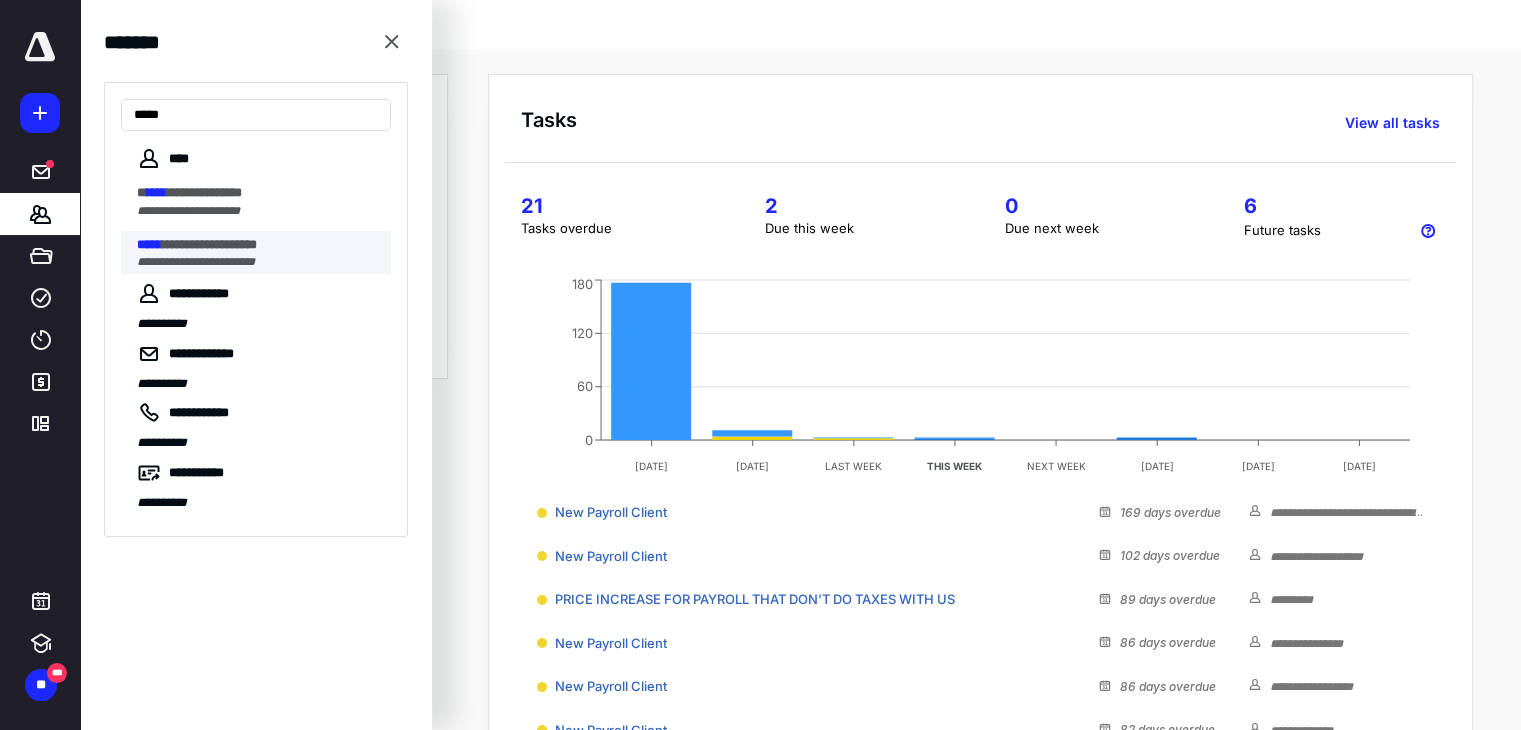 type on "*****" 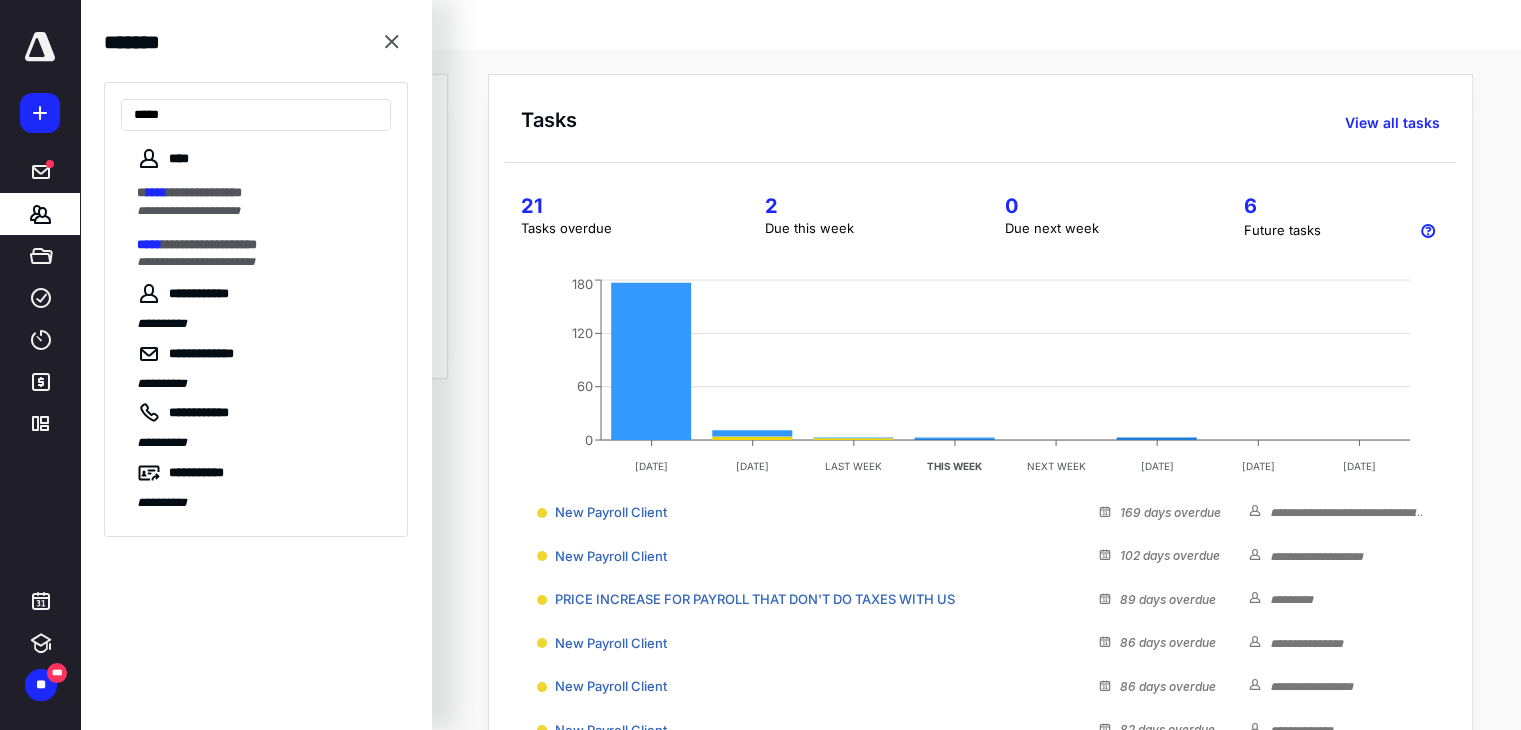 click on "**********" at bounding box center (209, 244) 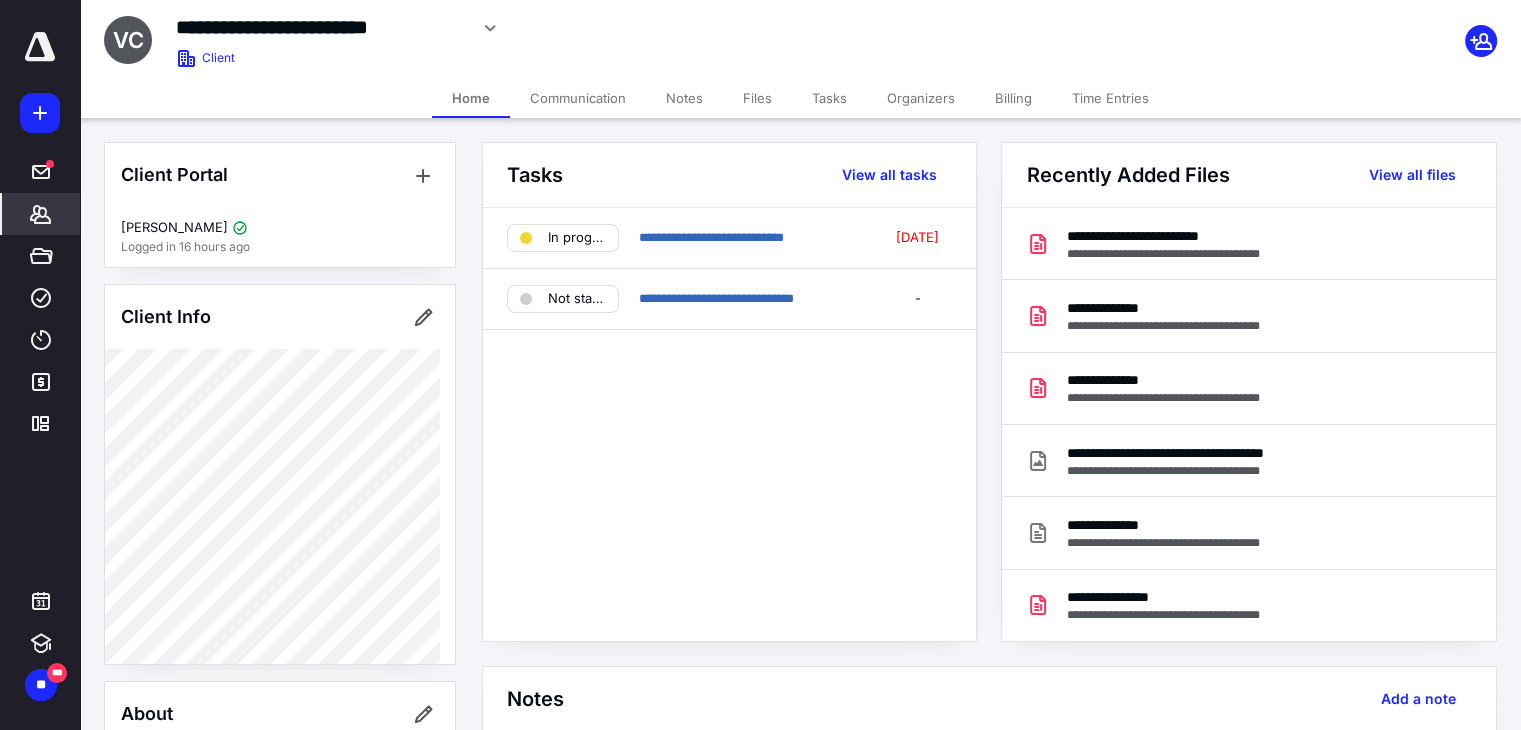 click on "Billing" at bounding box center (1013, 98) 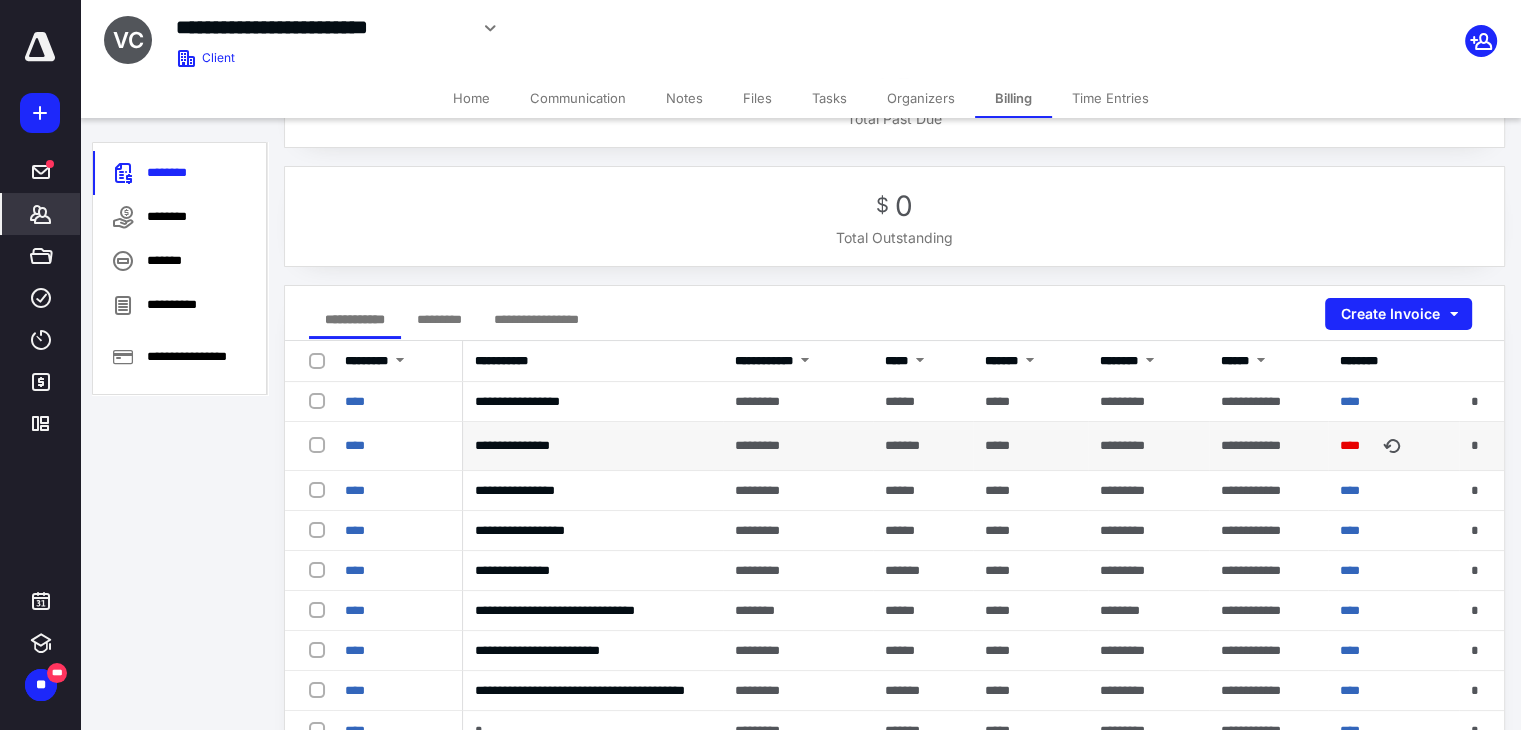 scroll, scrollTop: 133, scrollLeft: 0, axis: vertical 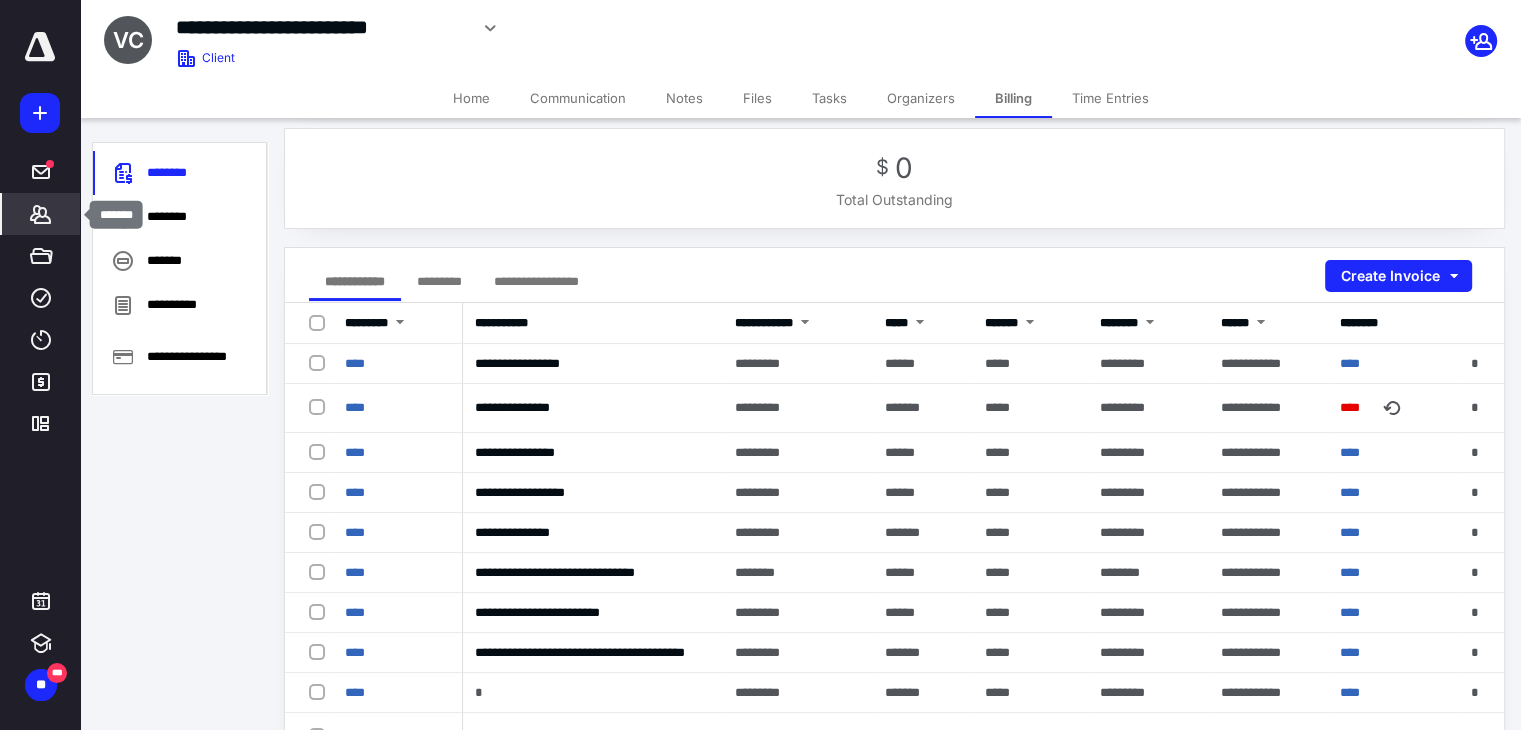 click 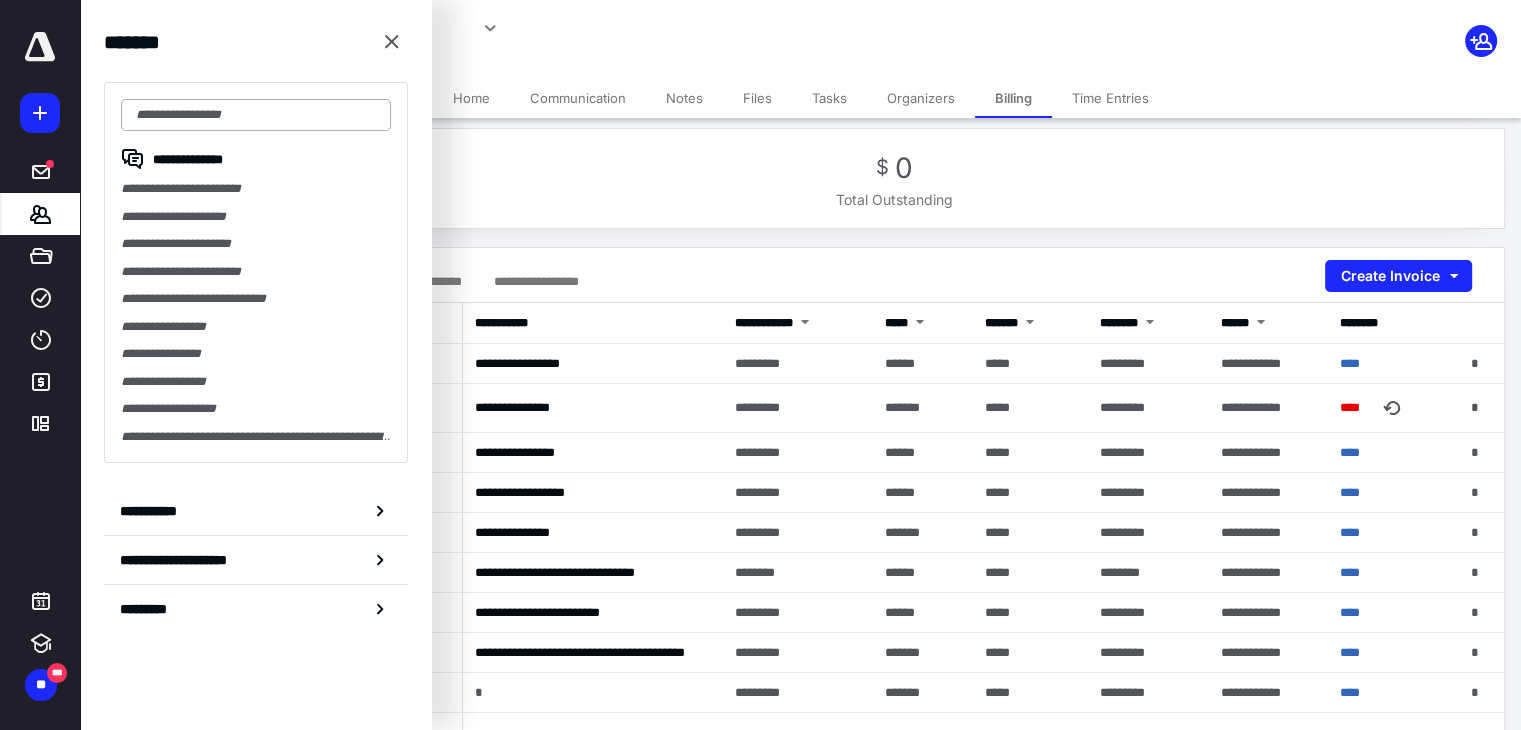 click at bounding box center (256, 115) 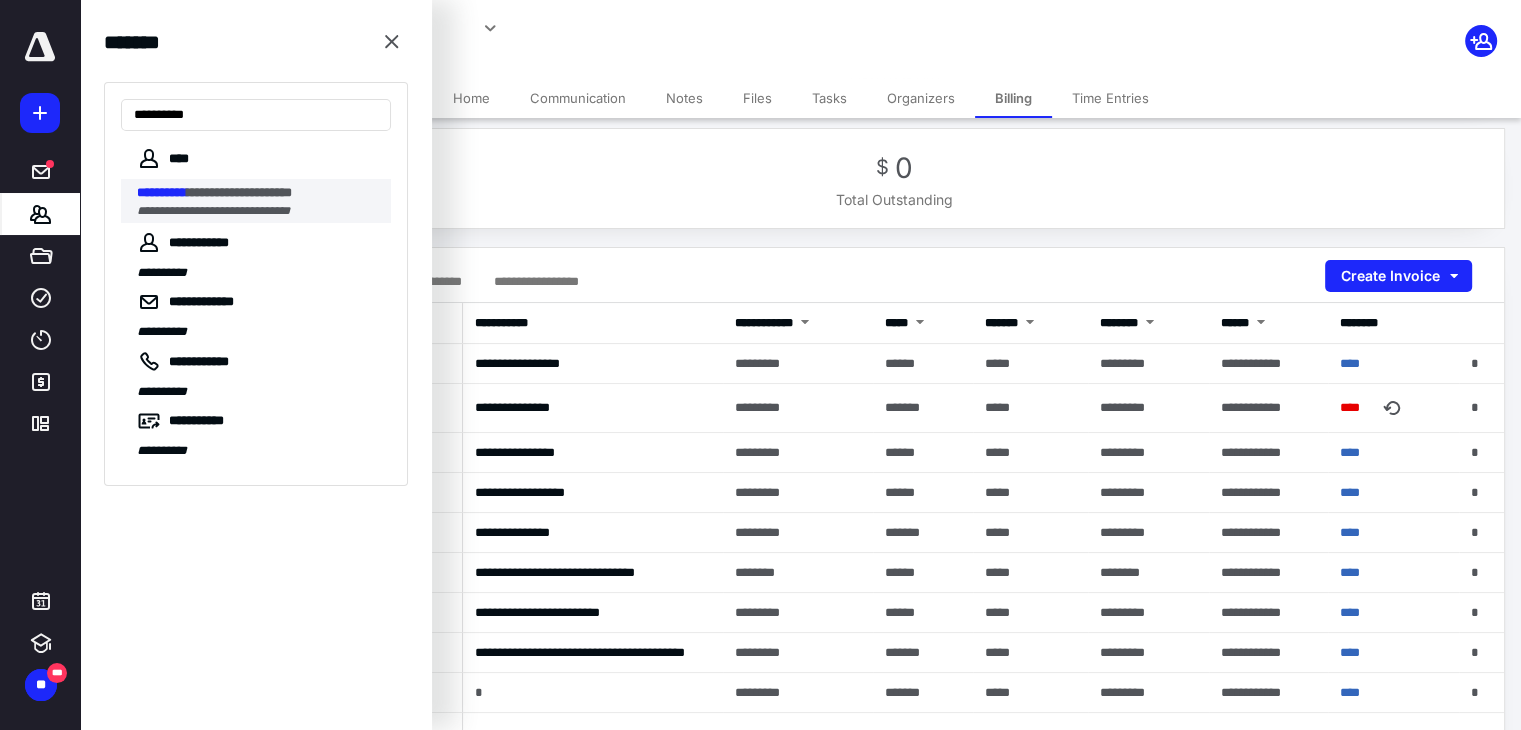 type on "**********" 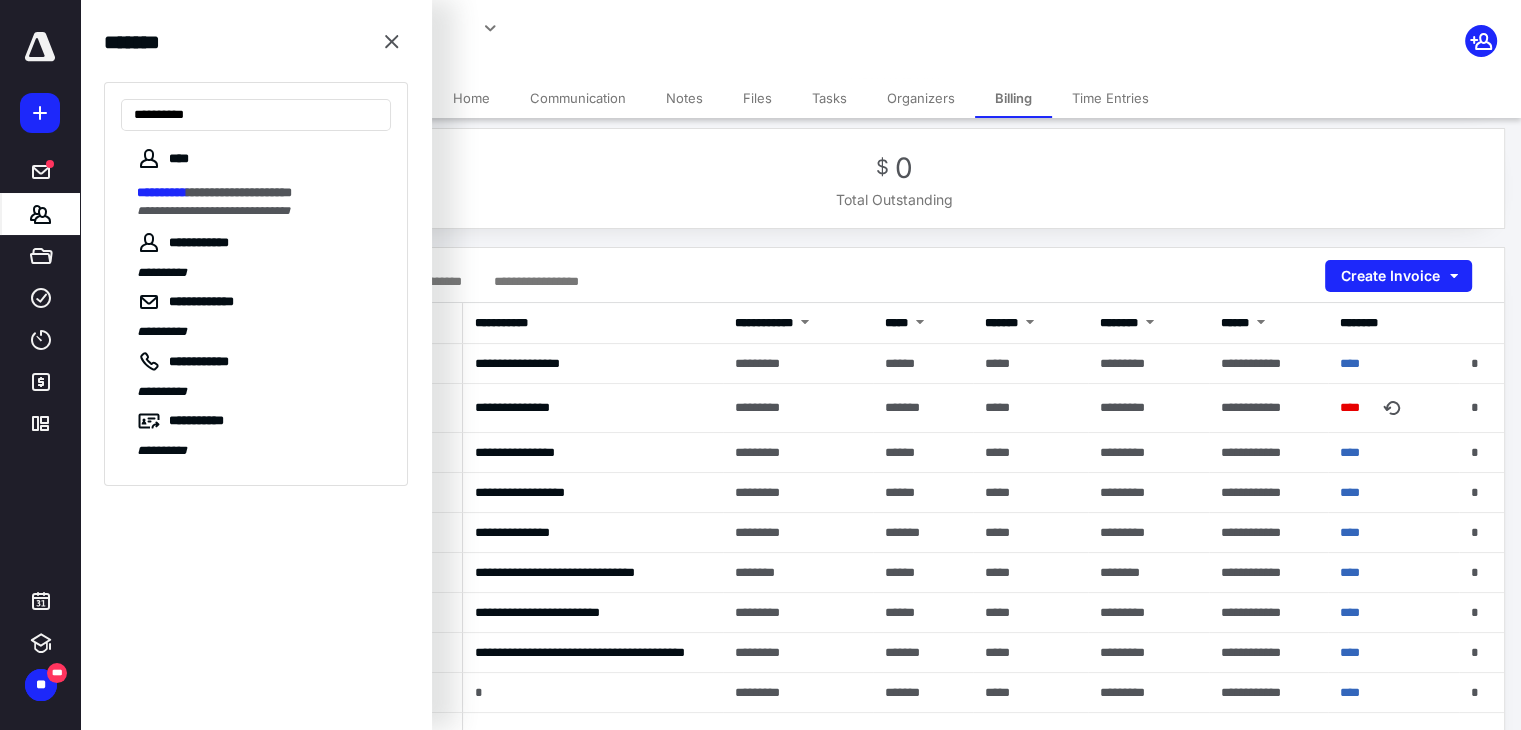 click on "**********" at bounding box center [213, 211] 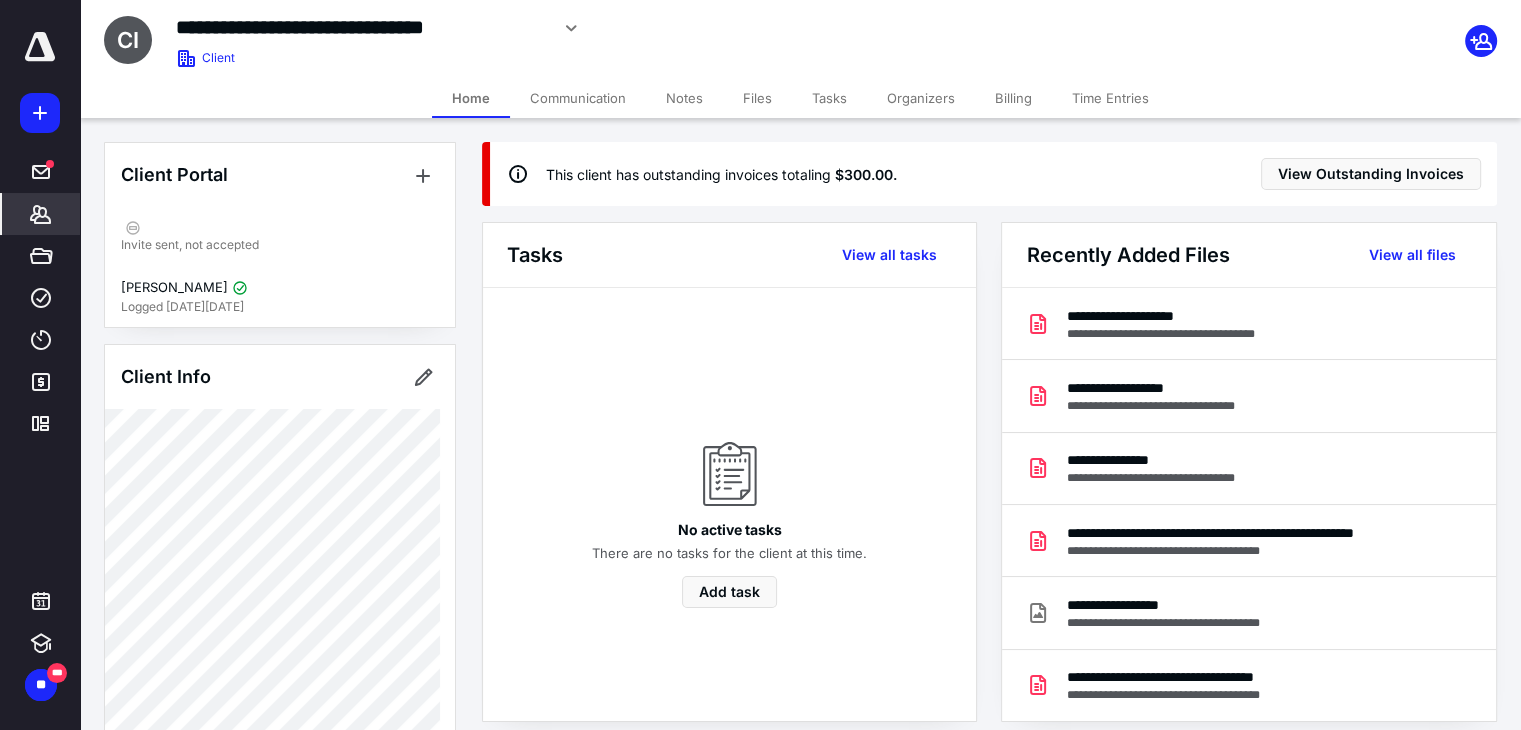 click on "Billing" at bounding box center (1013, 98) 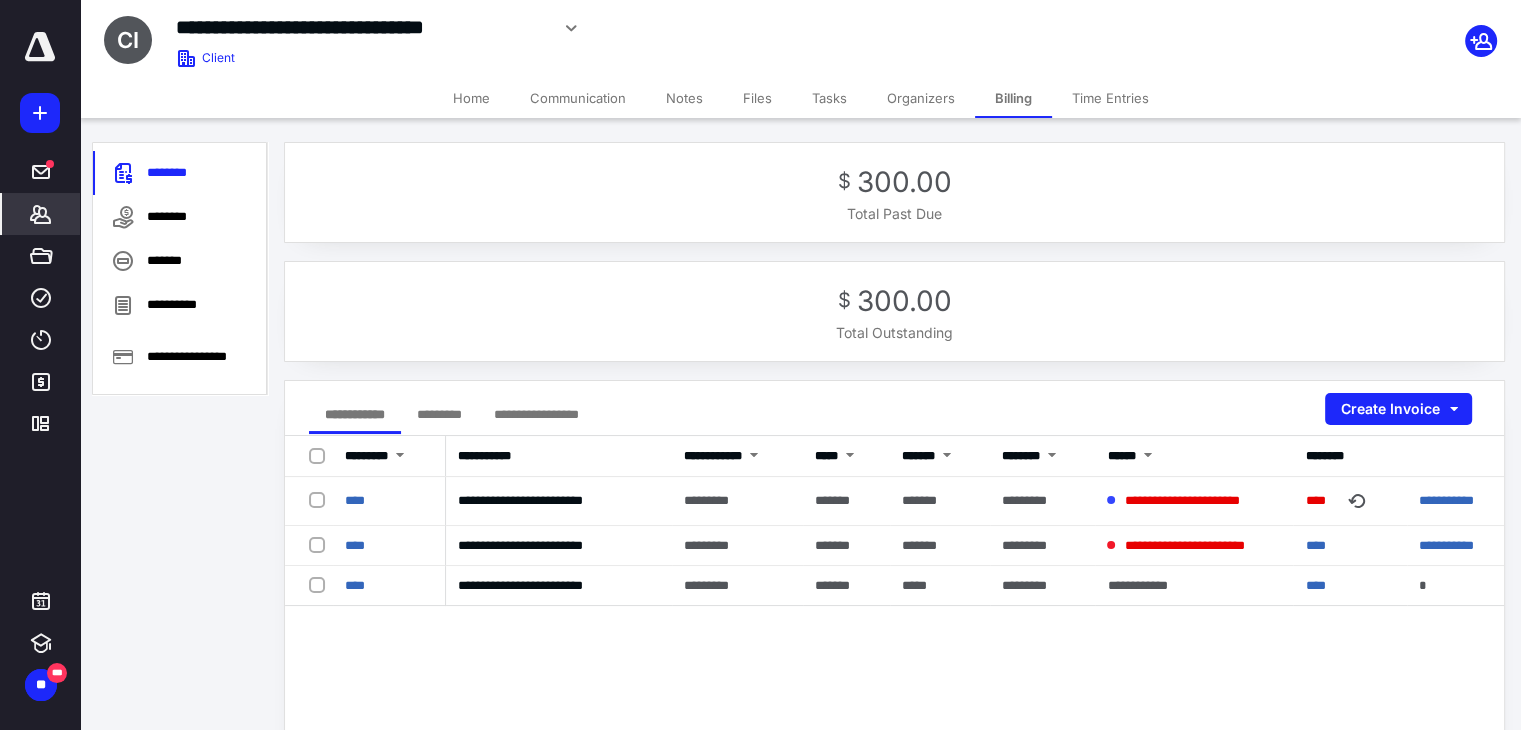 click on "Home" at bounding box center (471, 98) 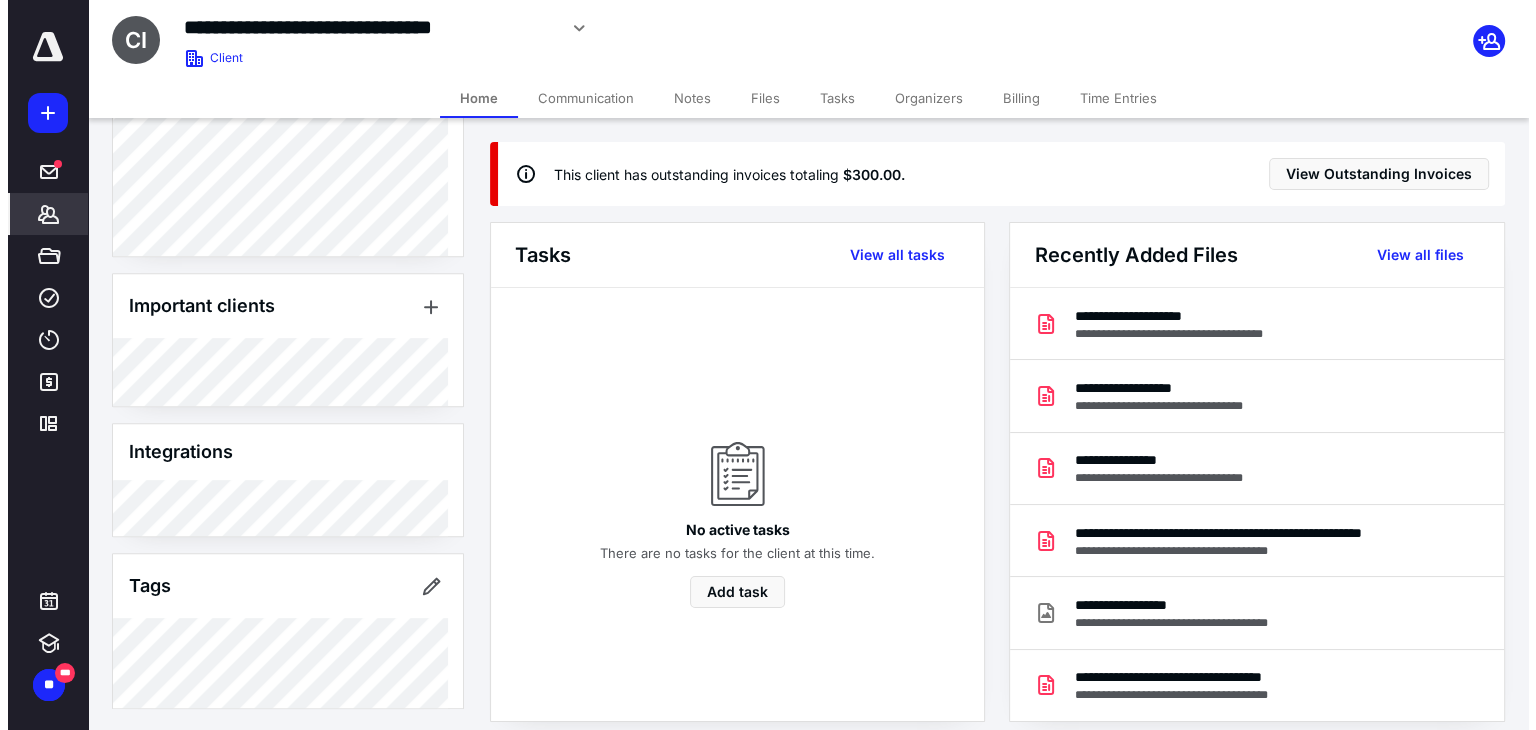 scroll, scrollTop: 876, scrollLeft: 0, axis: vertical 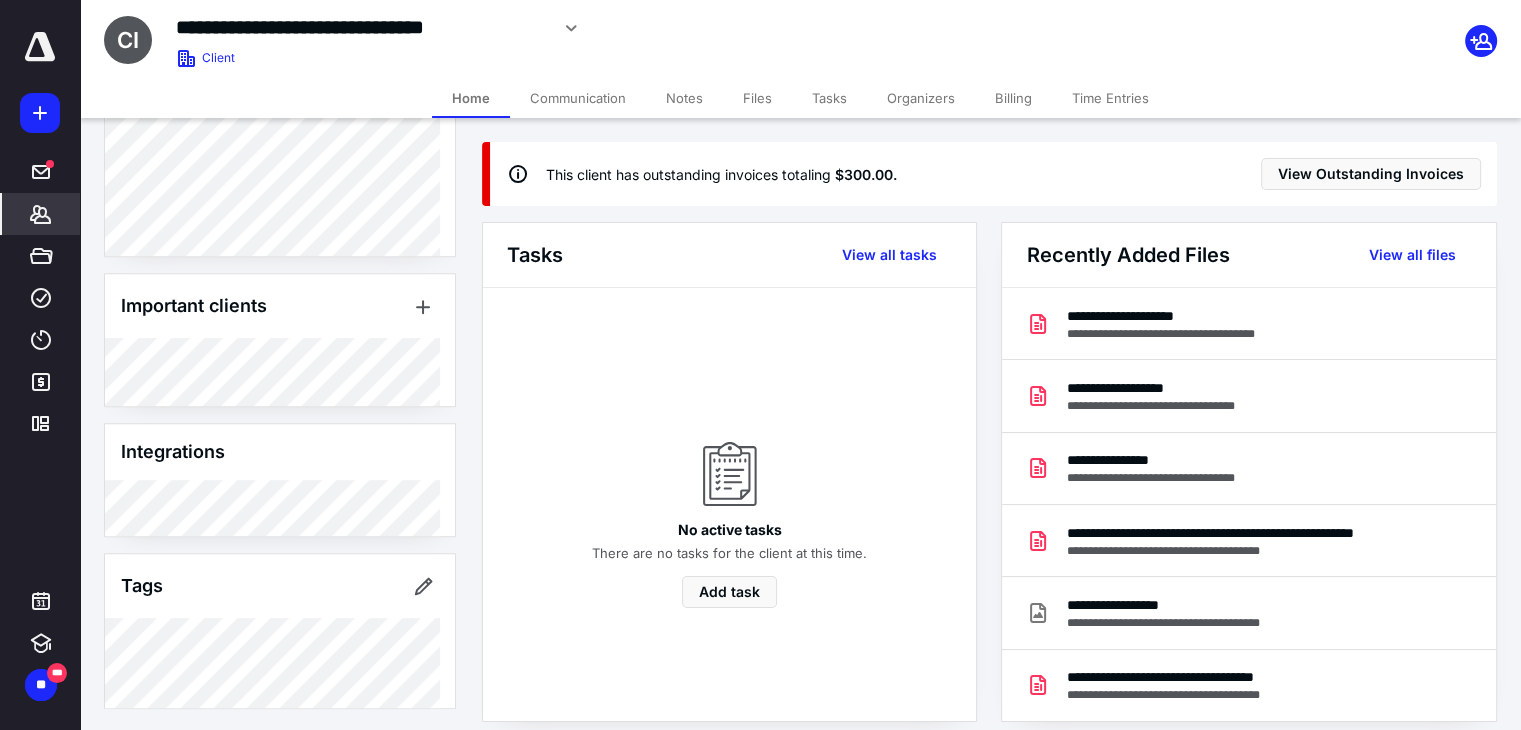 click on "Billing" at bounding box center (1013, 98) 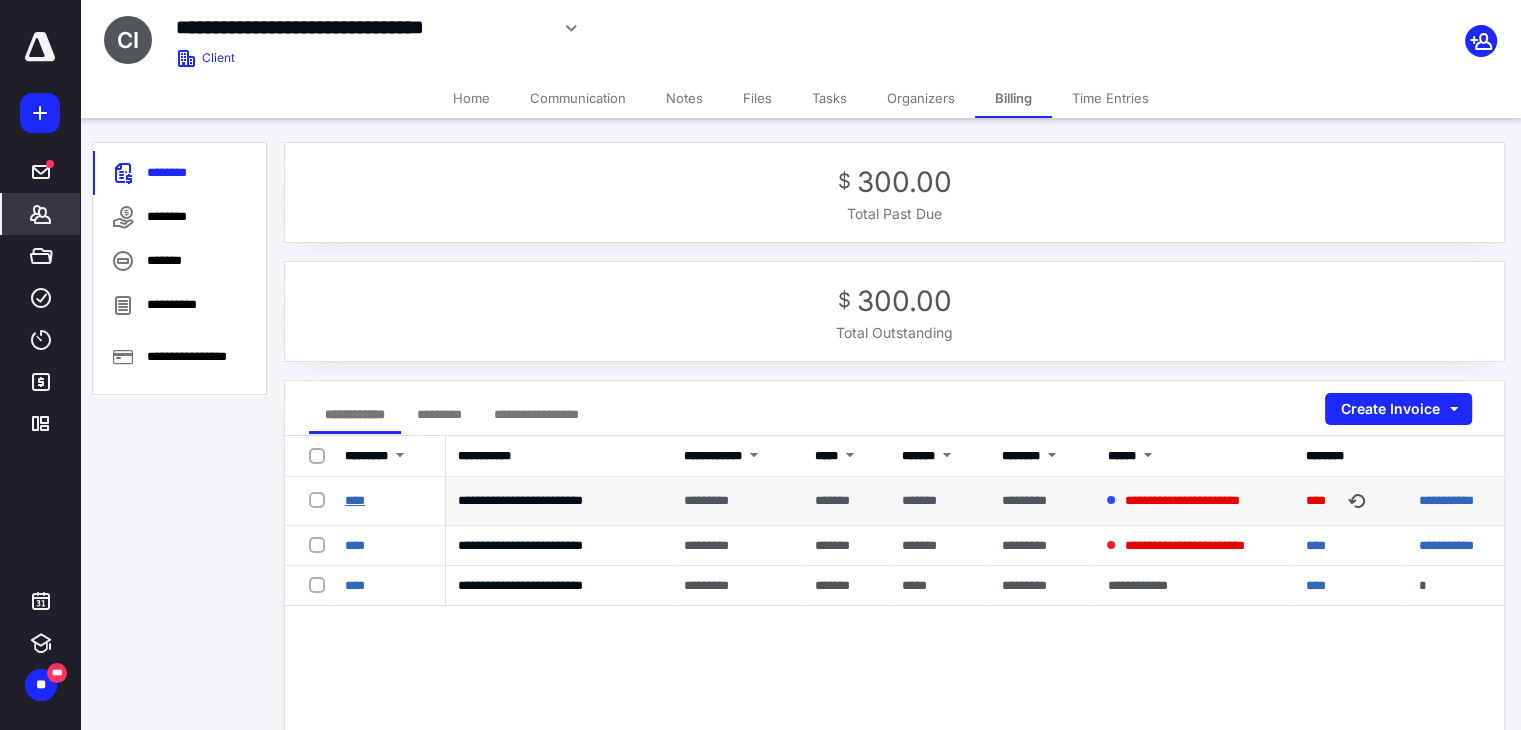 click on "****" at bounding box center (355, 500) 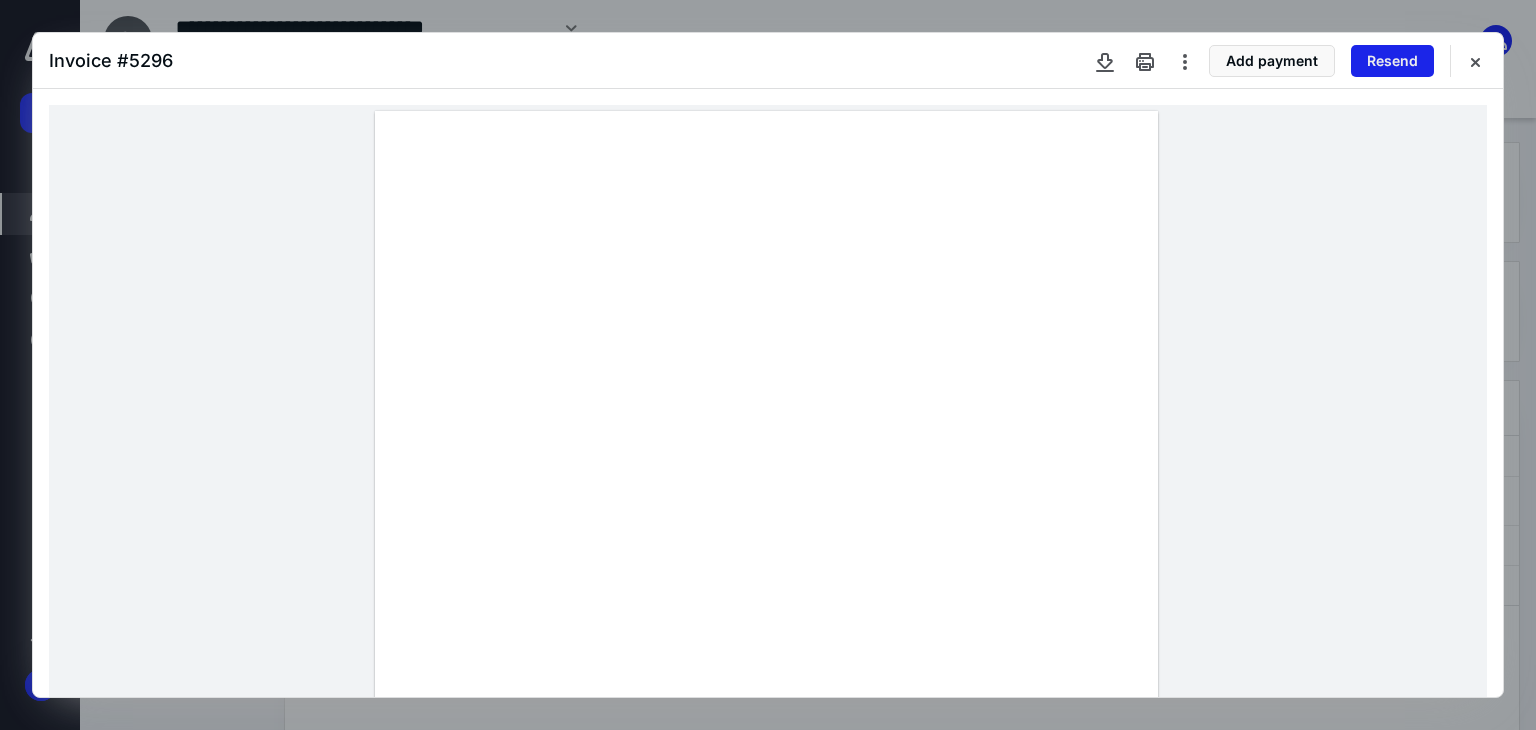 click on "Resend" at bounding box center [1392, 61] 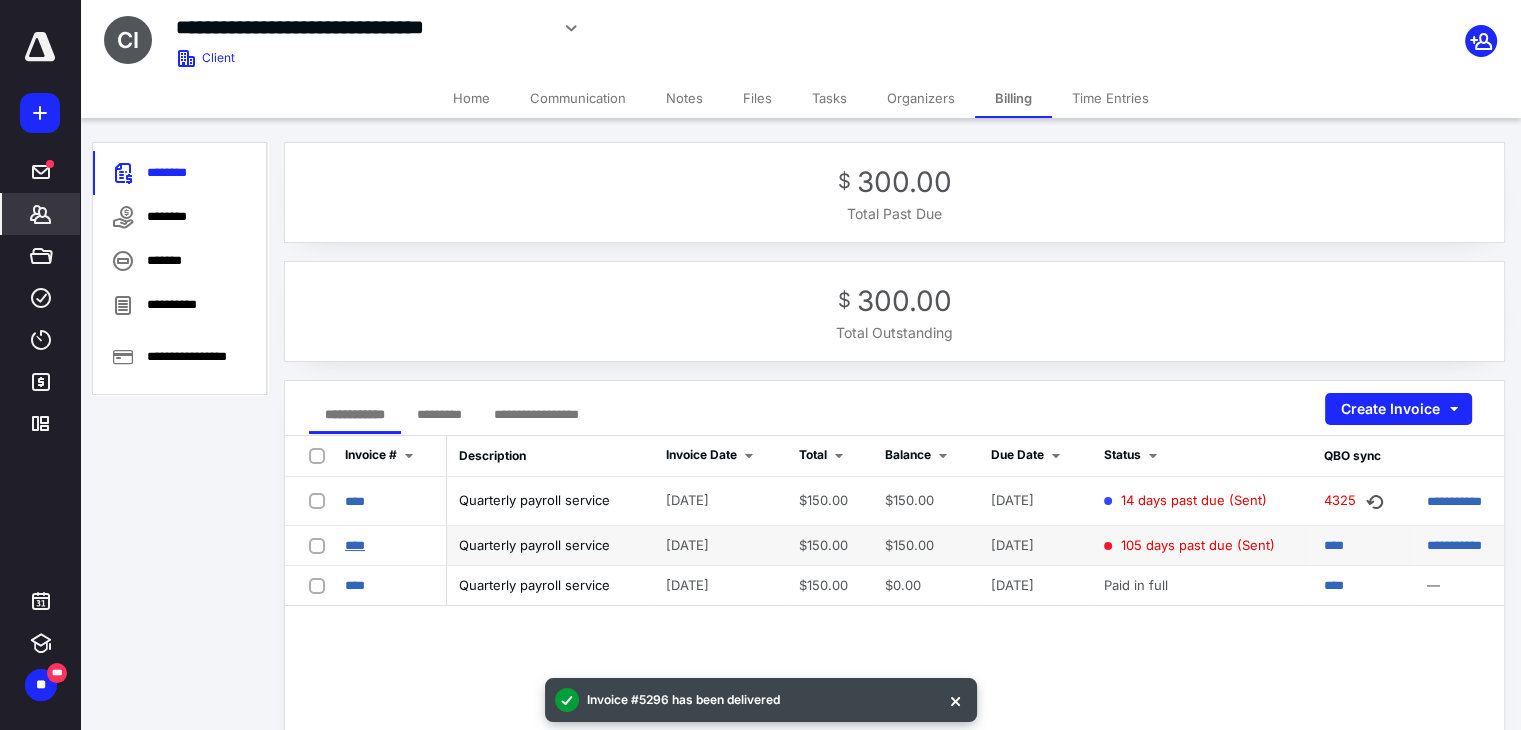 click on "****" at bounding box center (355, 545) 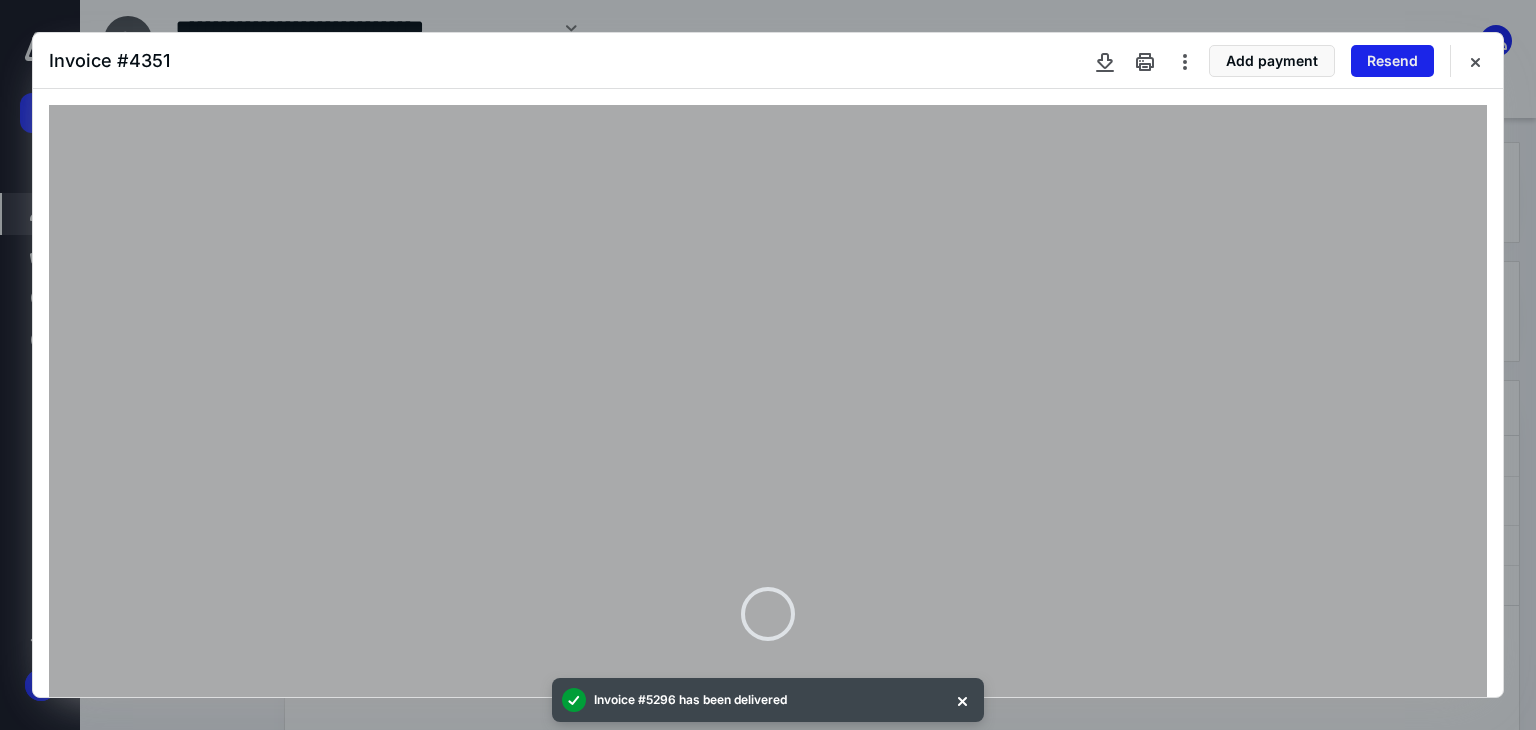 click on "Resend" at bounding box center (1392, 61) 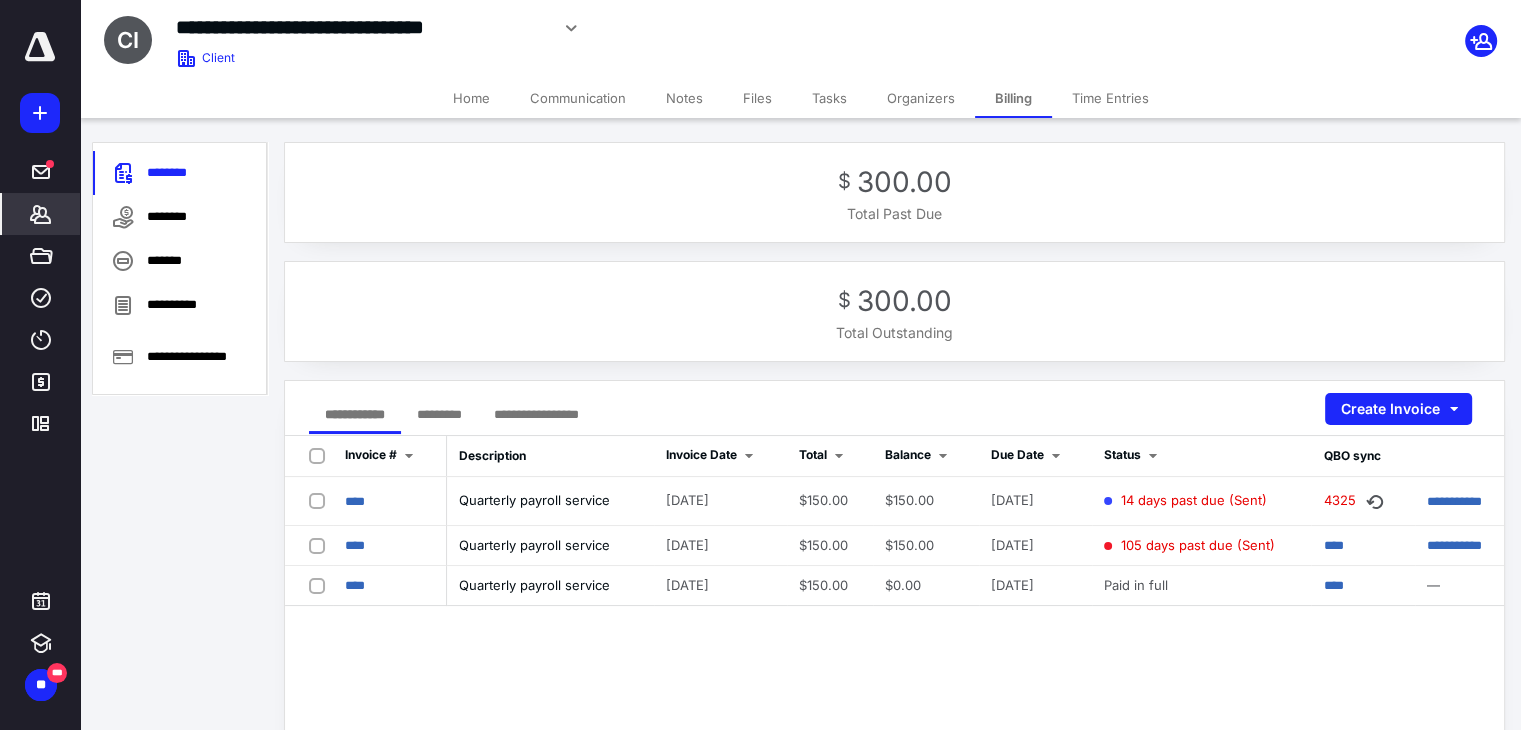 click on "Home" at bounding box center [471, 98] 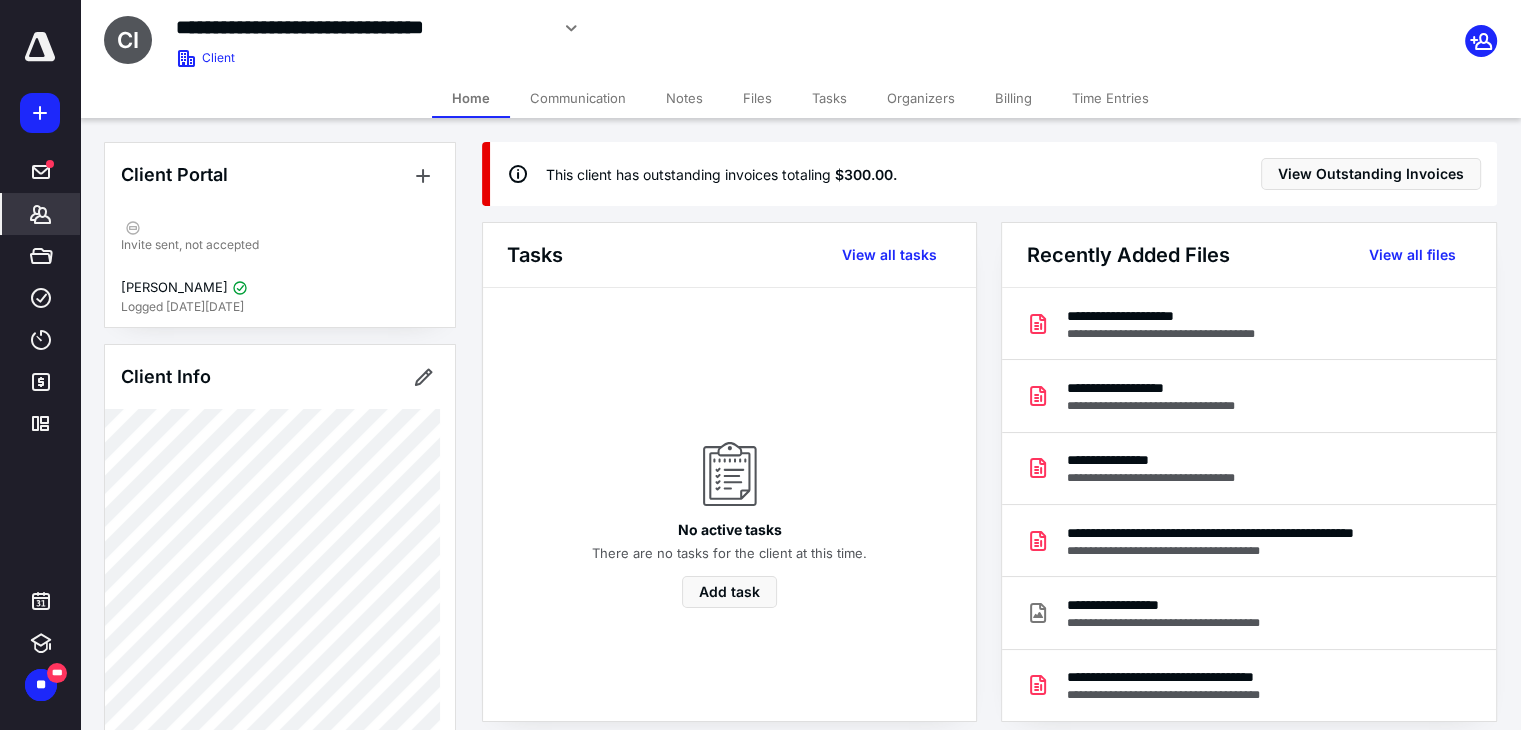 click on "*******" at bounding box center (41, 214) 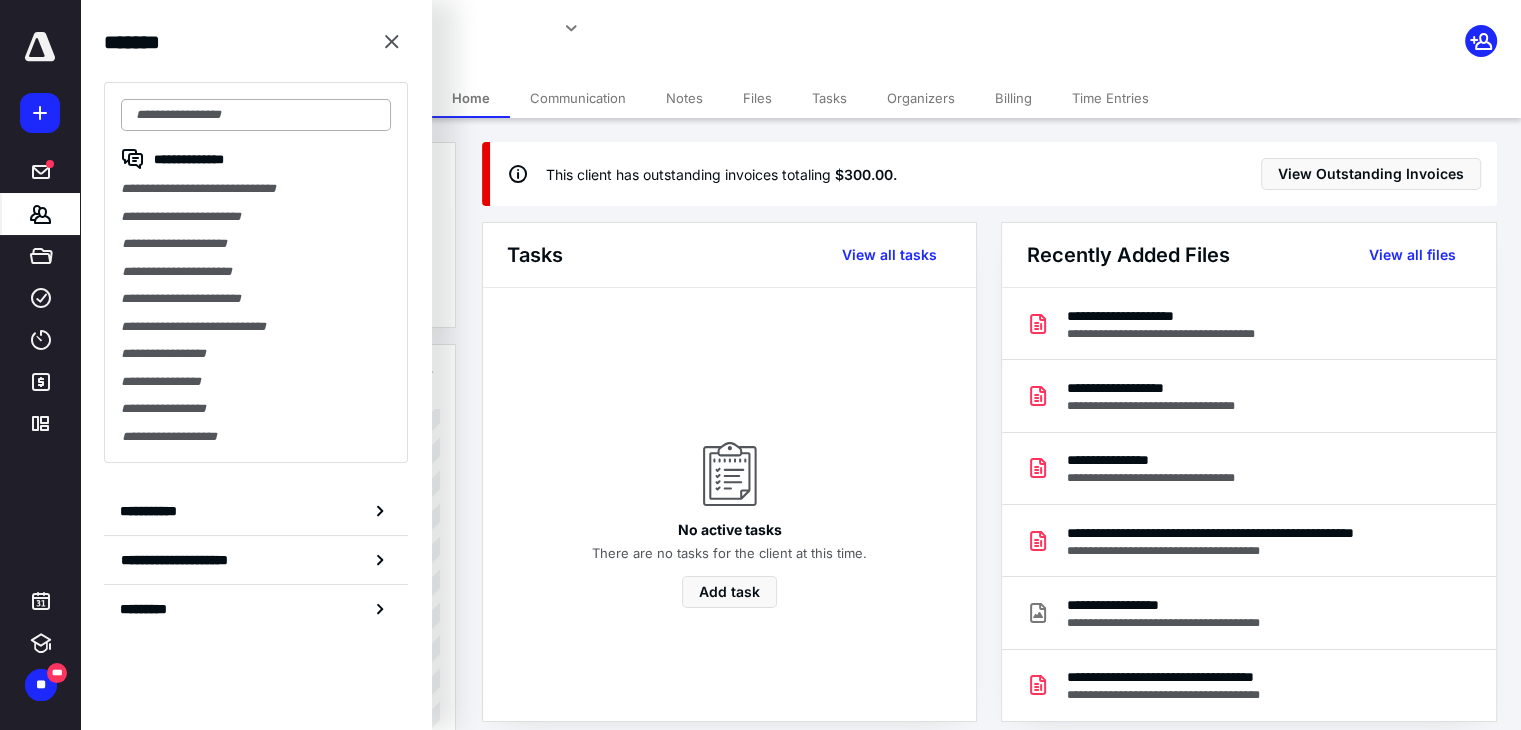 click at bounding box center [256, 115] 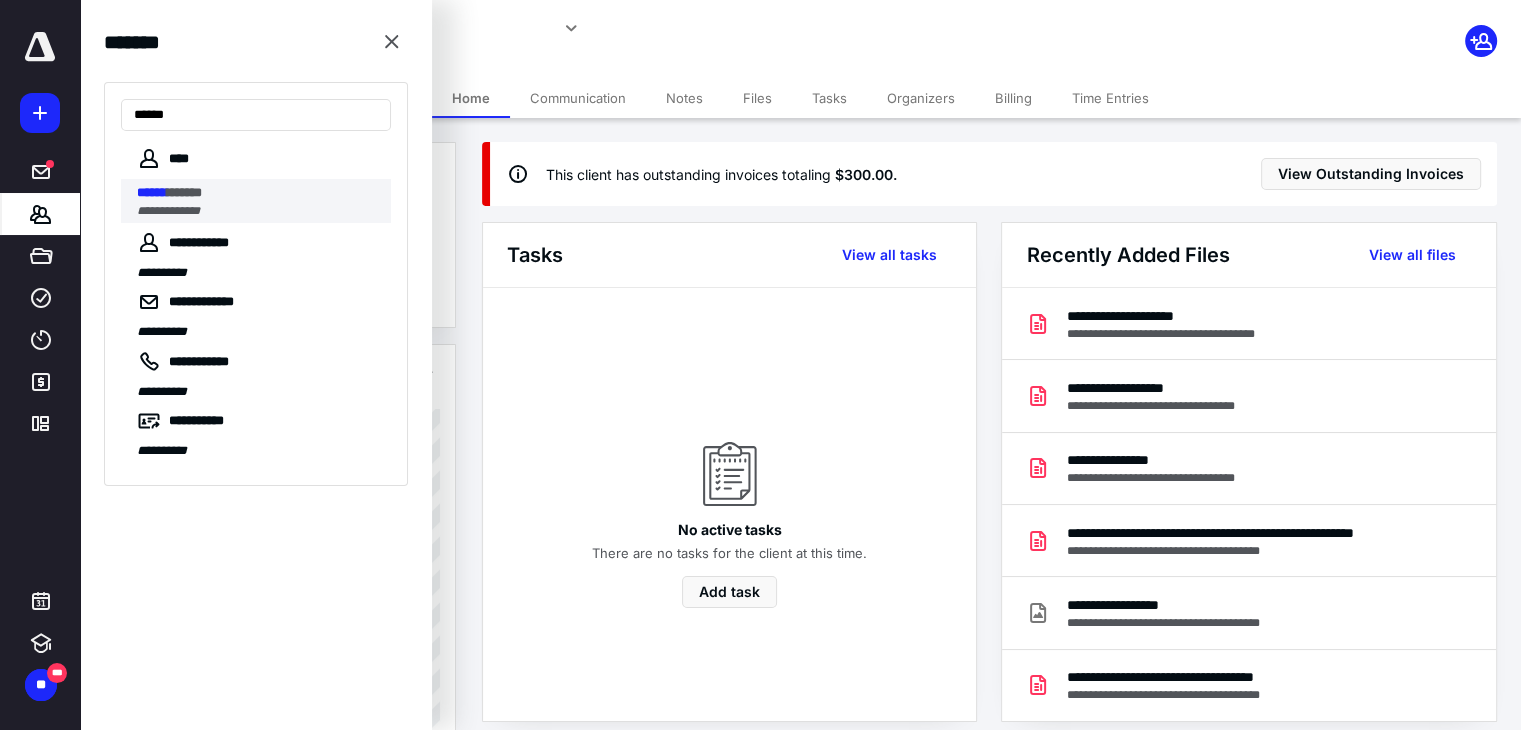 type on "******" 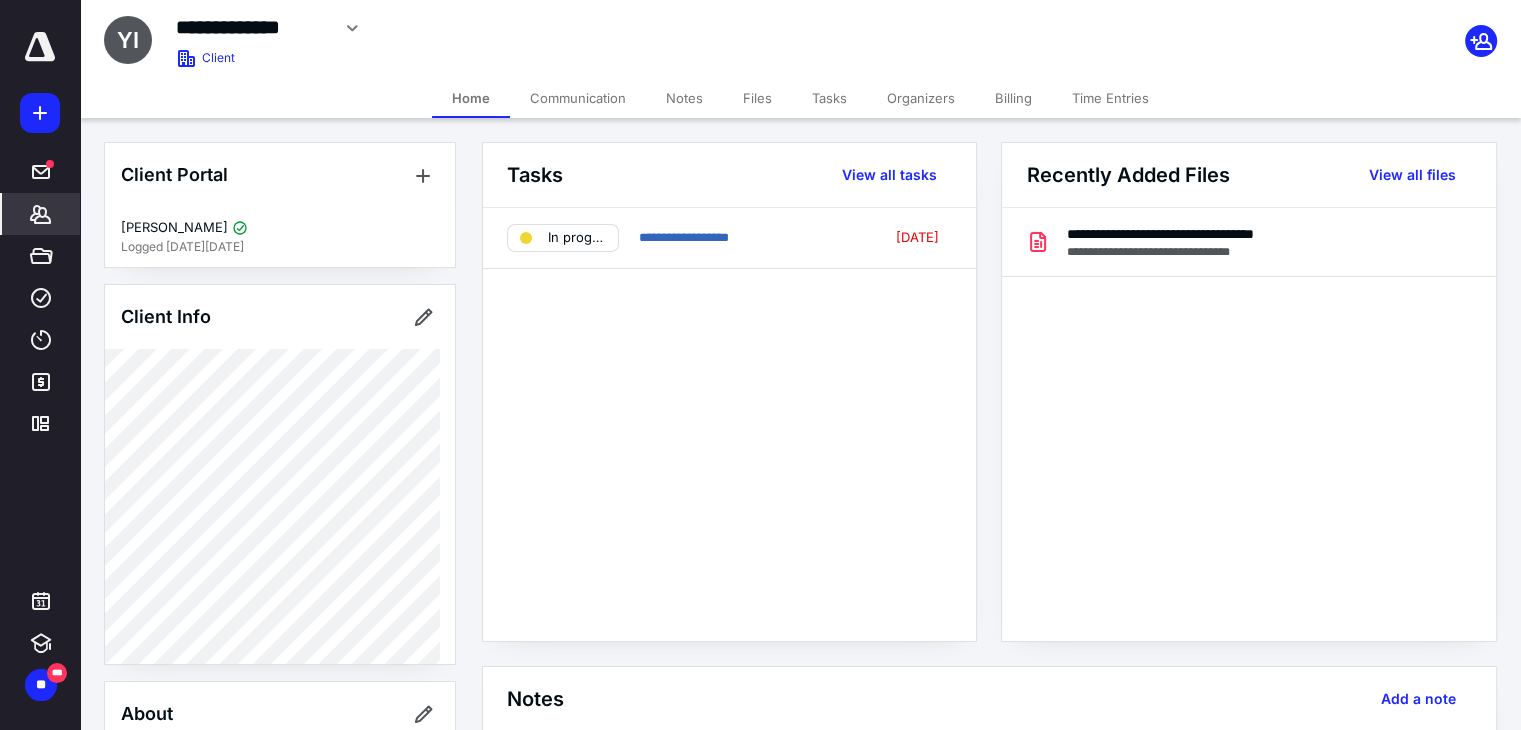 click on "Files" at bounding box center [757, 98] 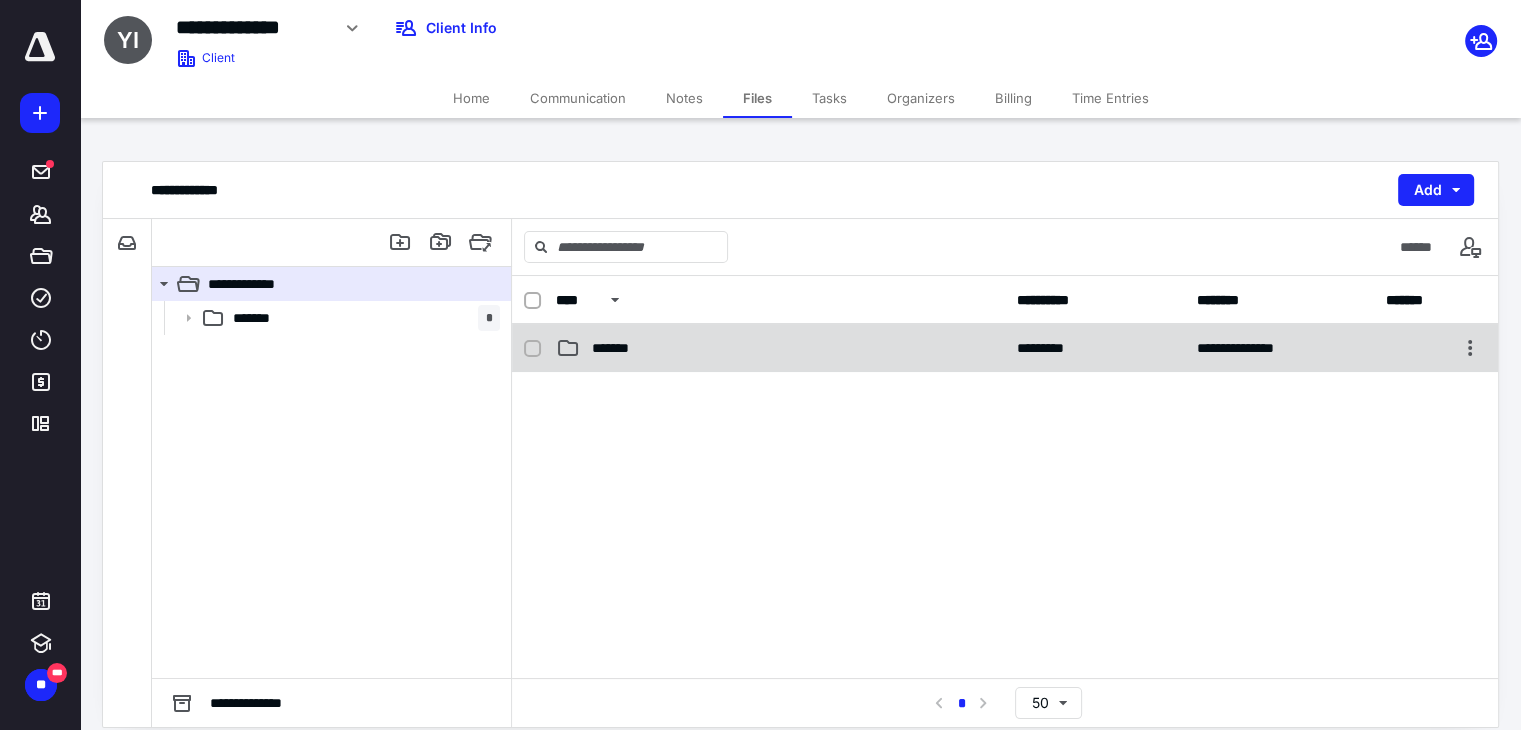 click on "**********" at bounding box center [1005, 348] 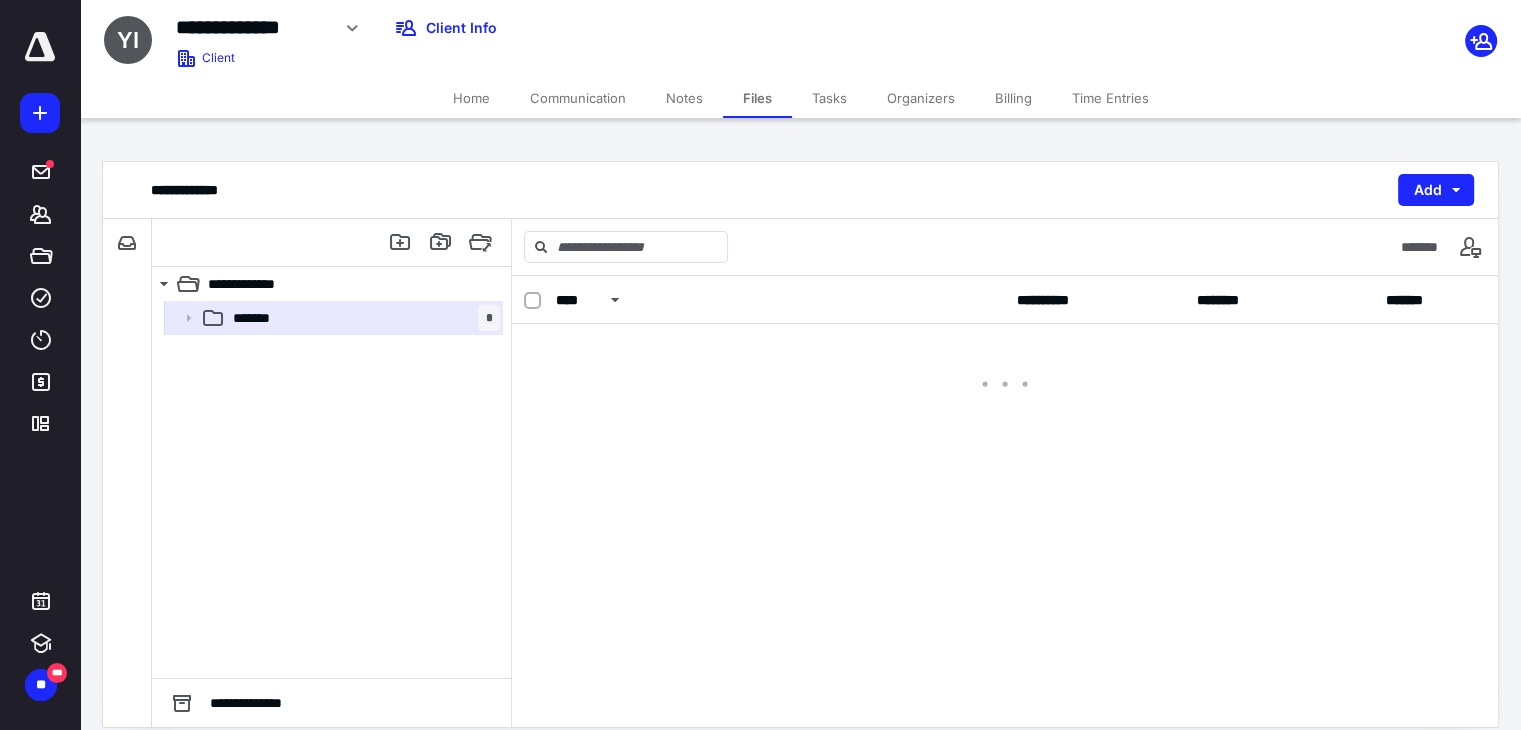 checkbox on "false" 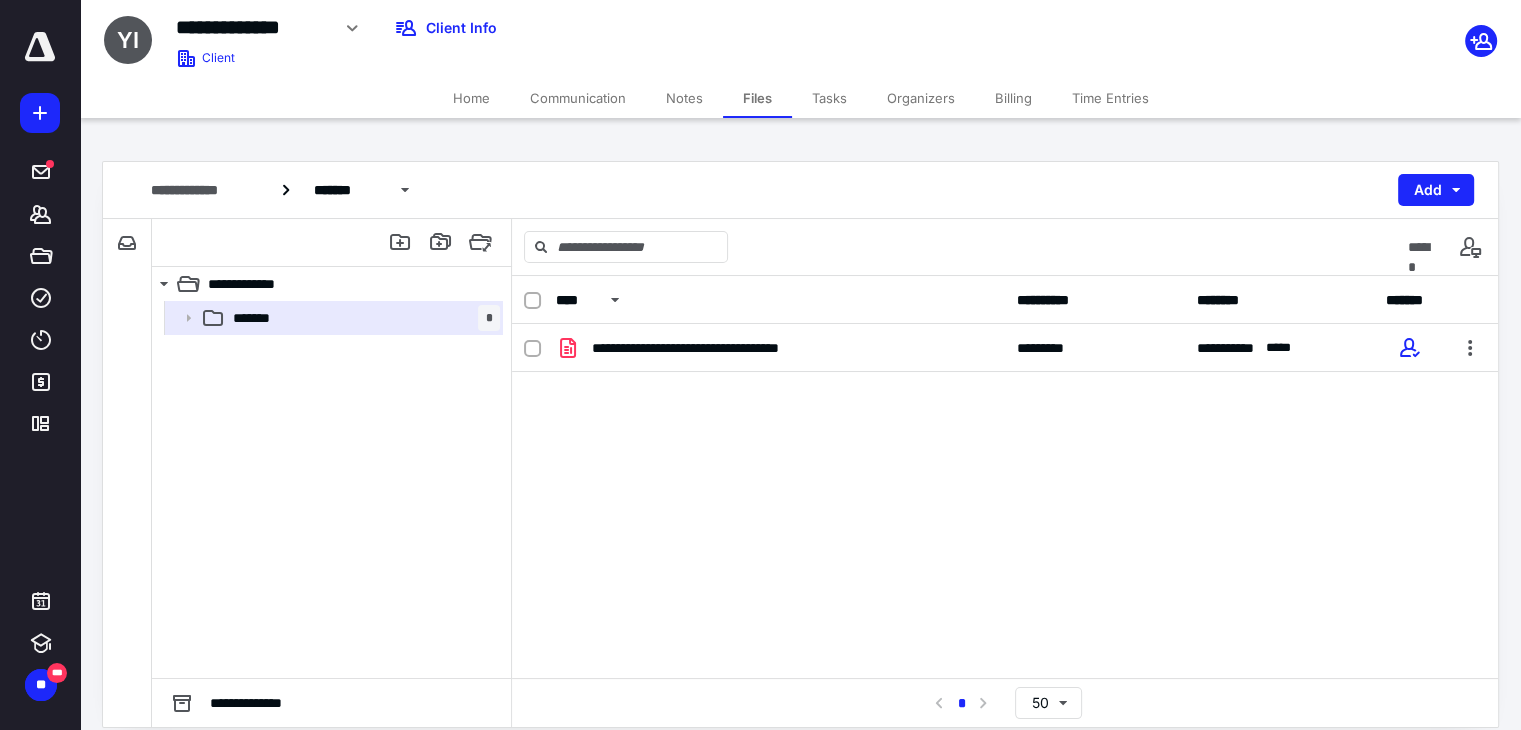 click on "Home" at bounding box center [471, 98] 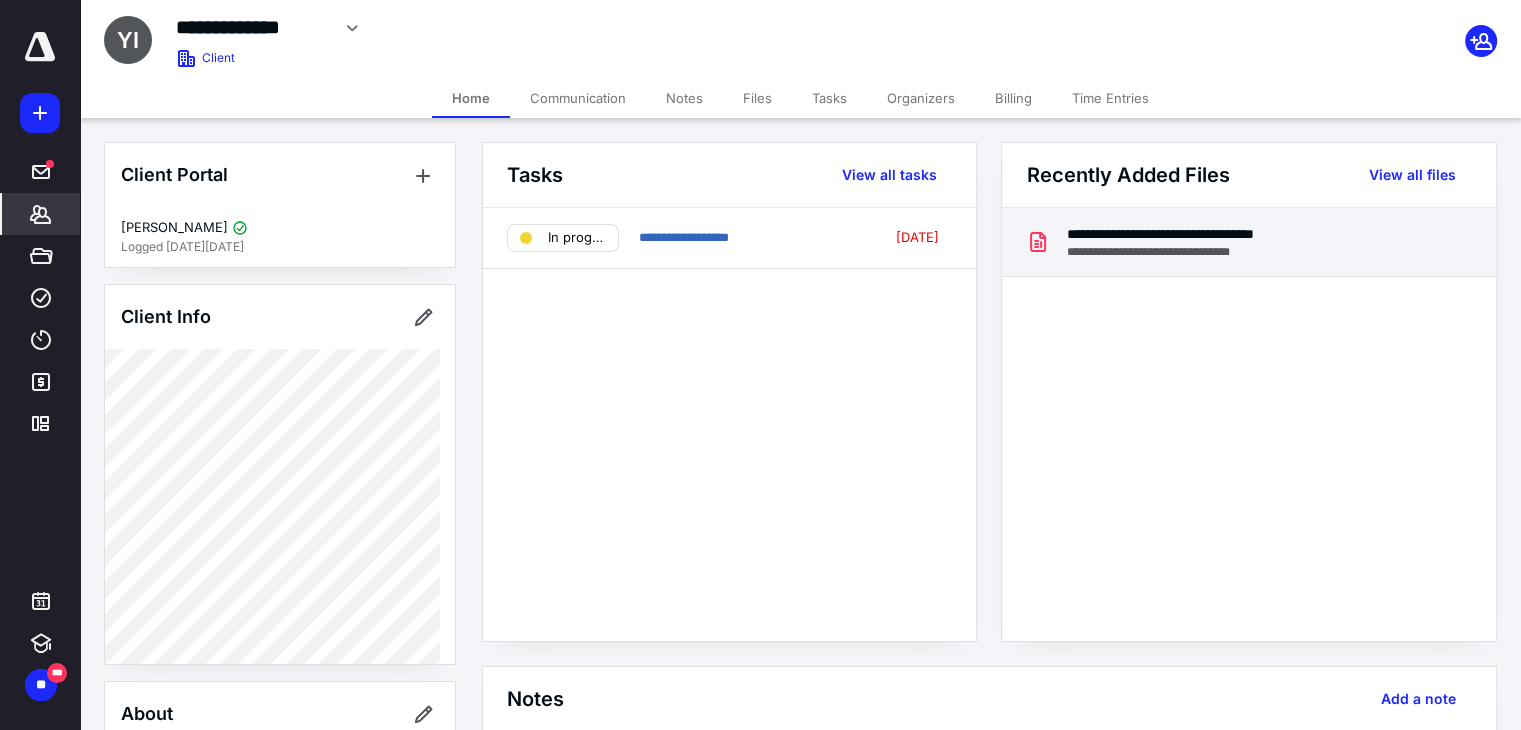 click on "**********" at bounding box center (1195, 234) 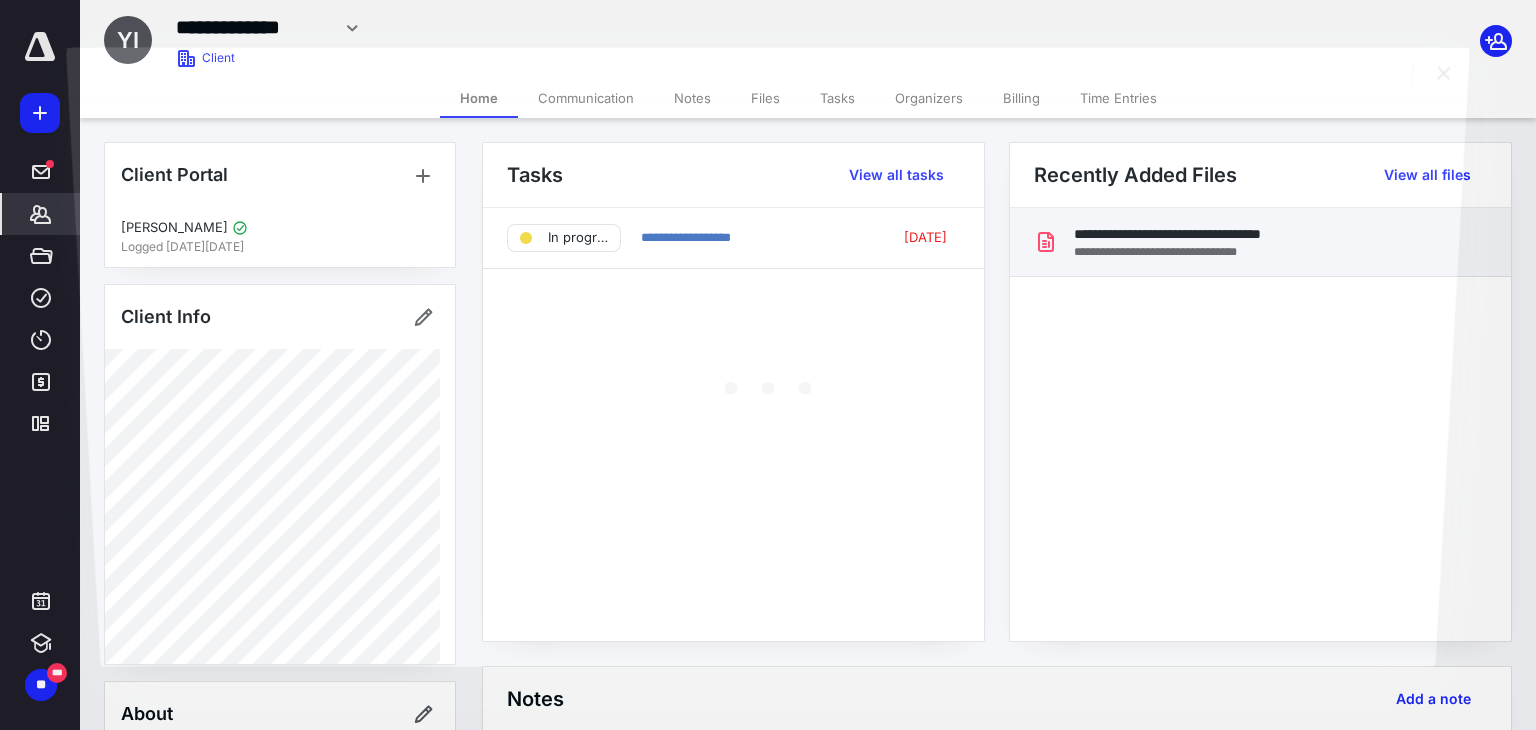 click at bounding box center [767, 381] 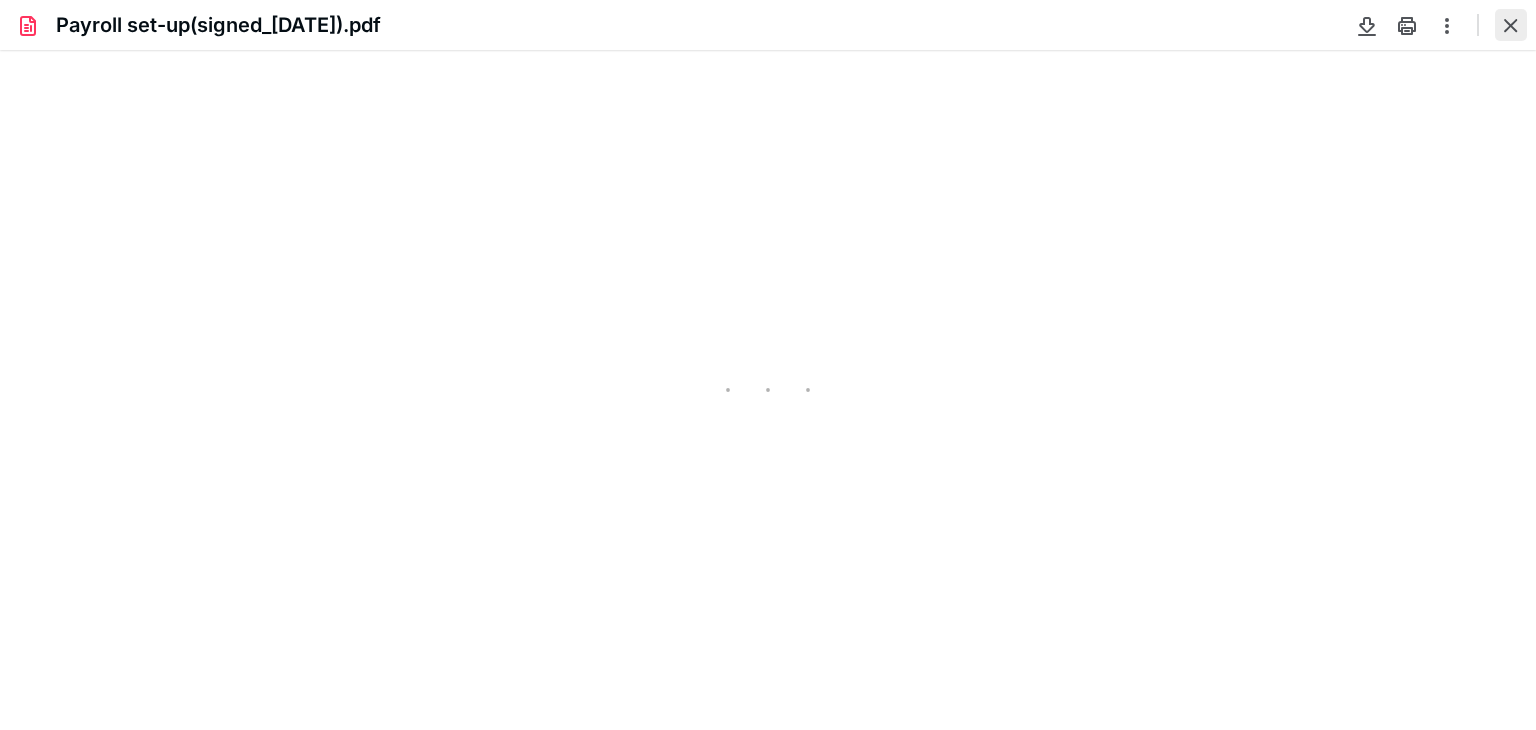 scroll, scrollTop: 0, scrollLeft: 0, axis: both 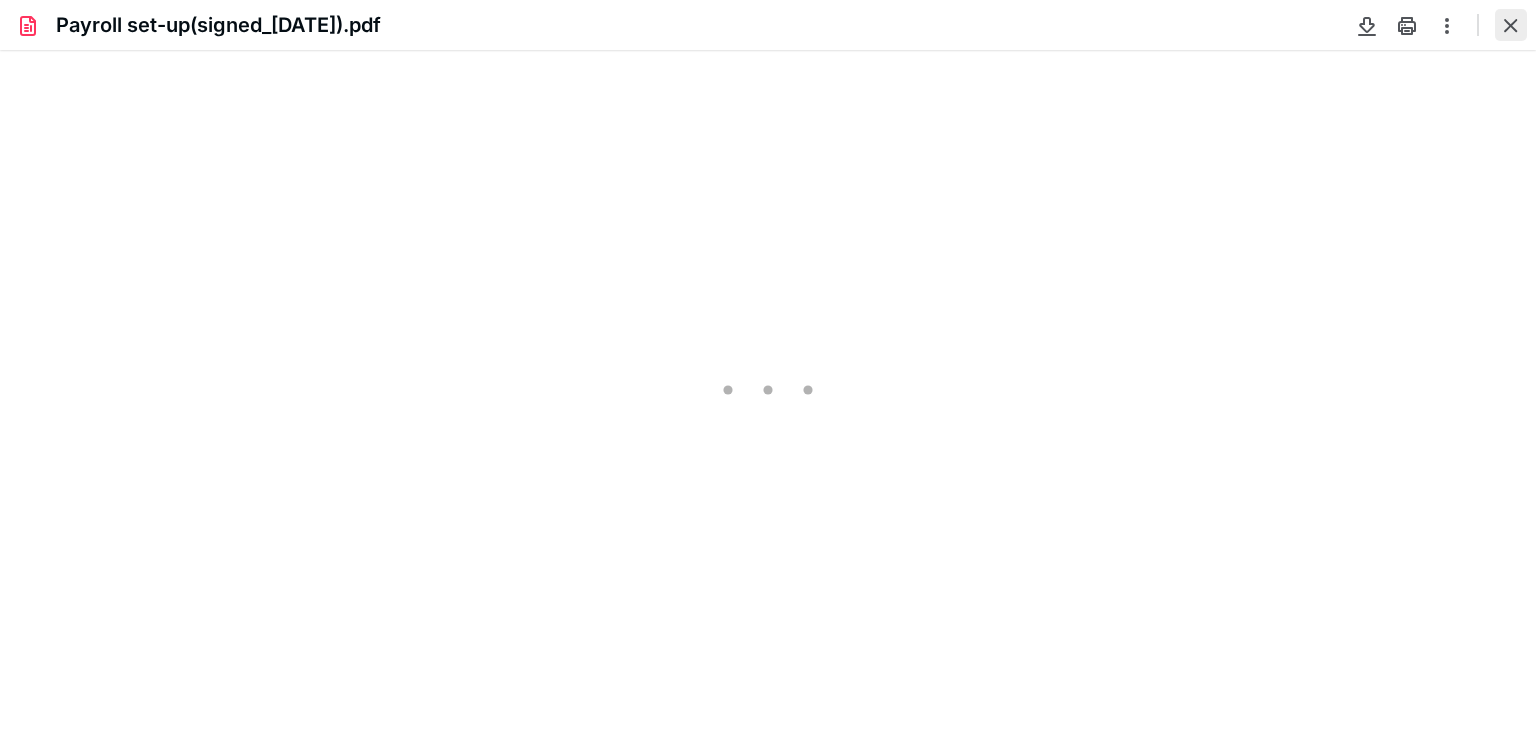 type on "81" 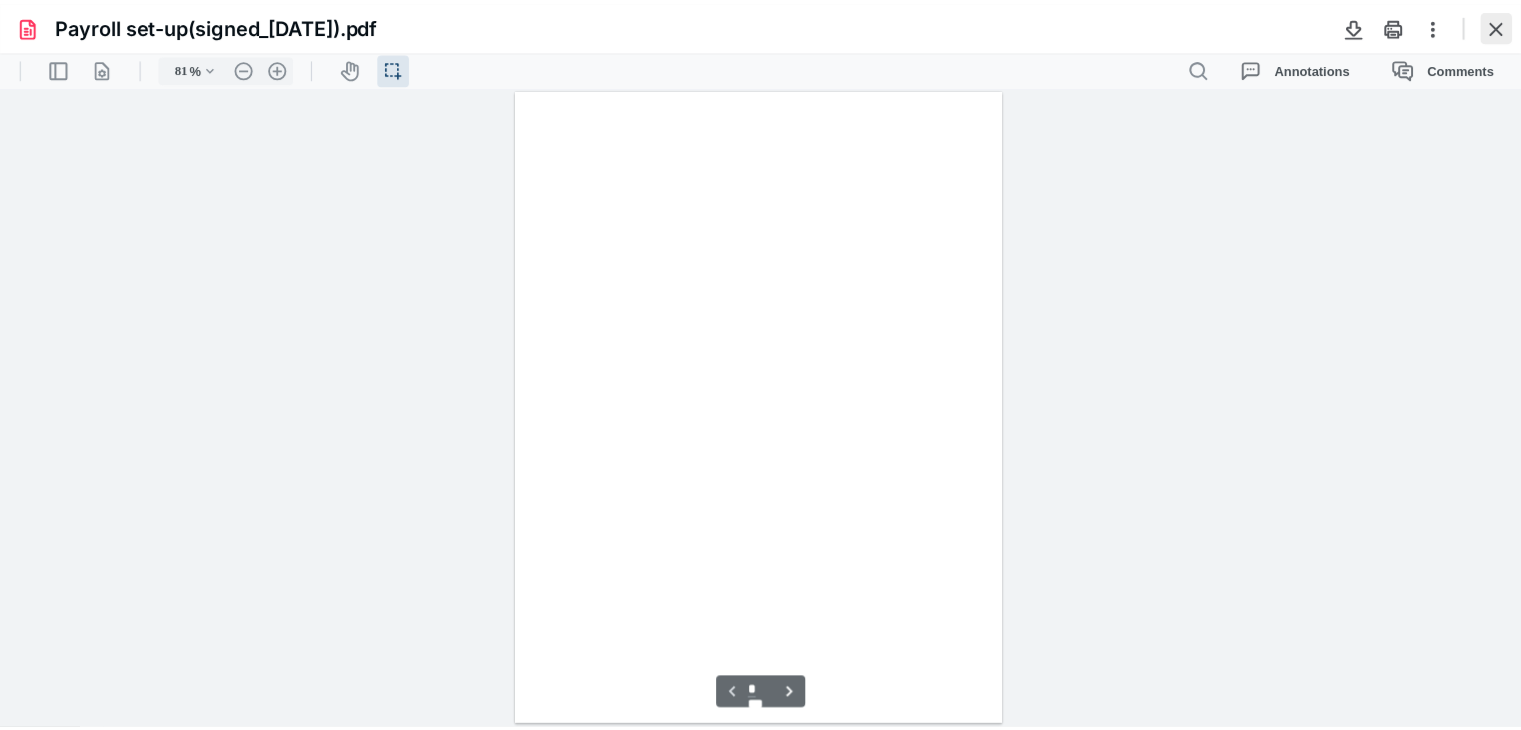 scroll, scrollTop: 39, scrollLeft: 0, axis: vertical 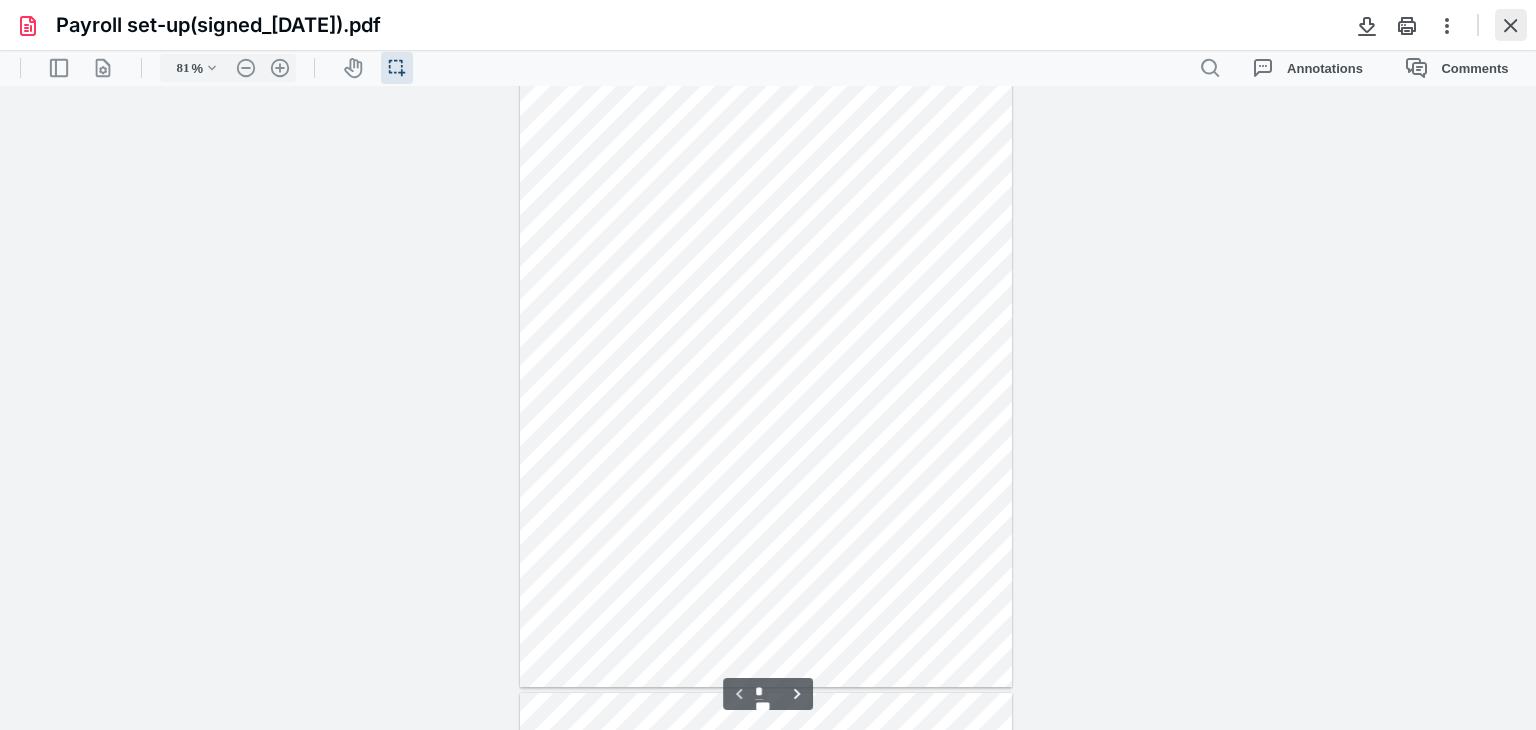 click at bounding box center [1511, 25] 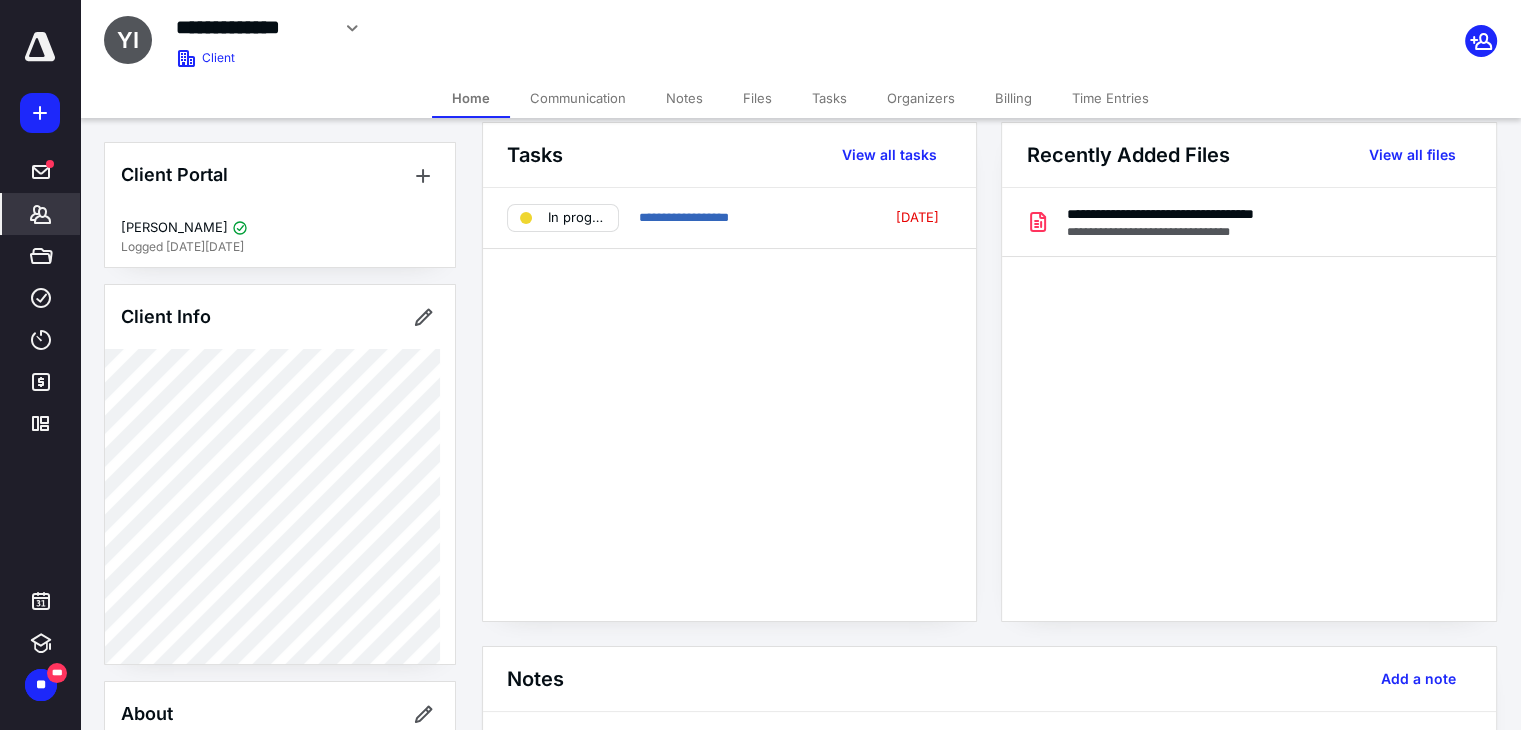 scroll, scrollTop: 0, scrollLeft: 0, axis: both 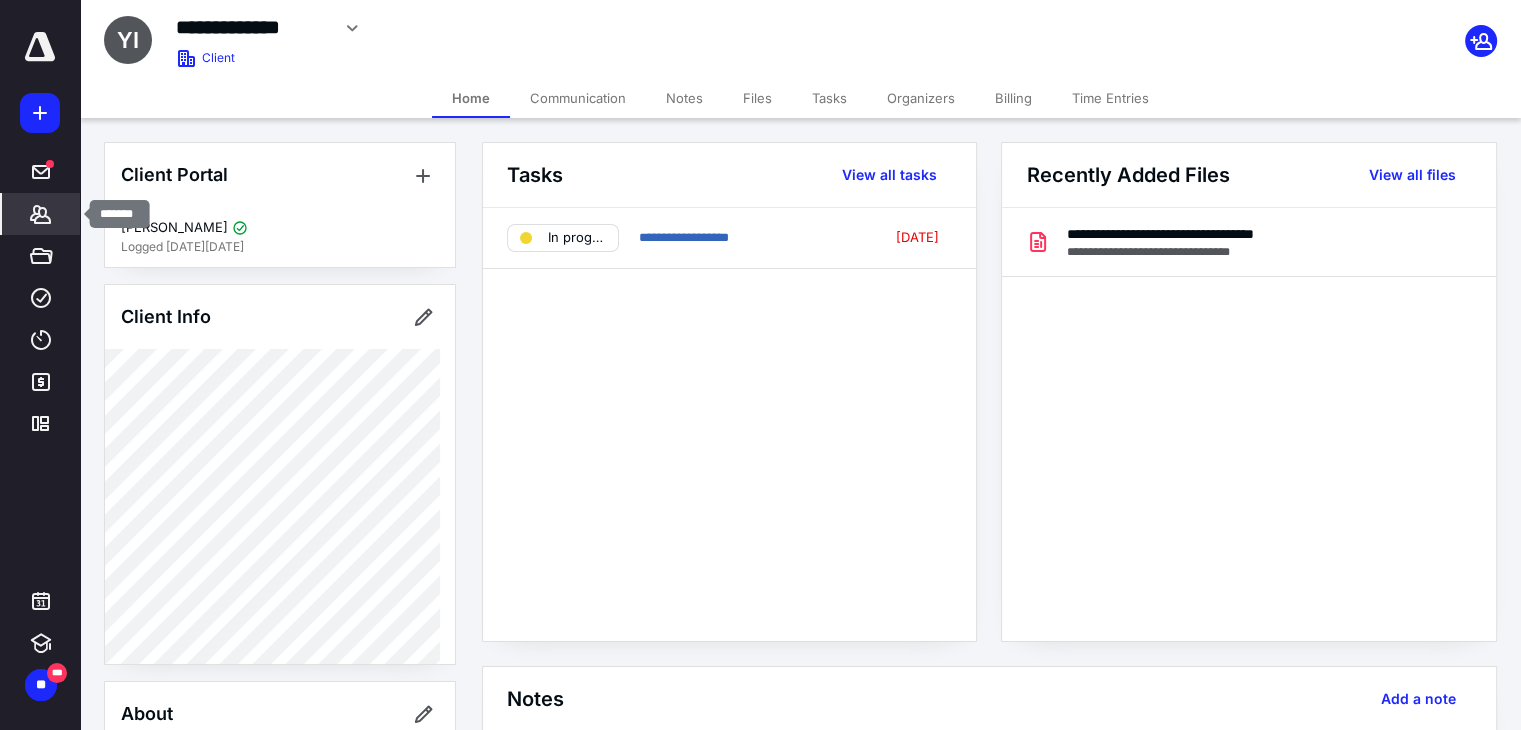 click 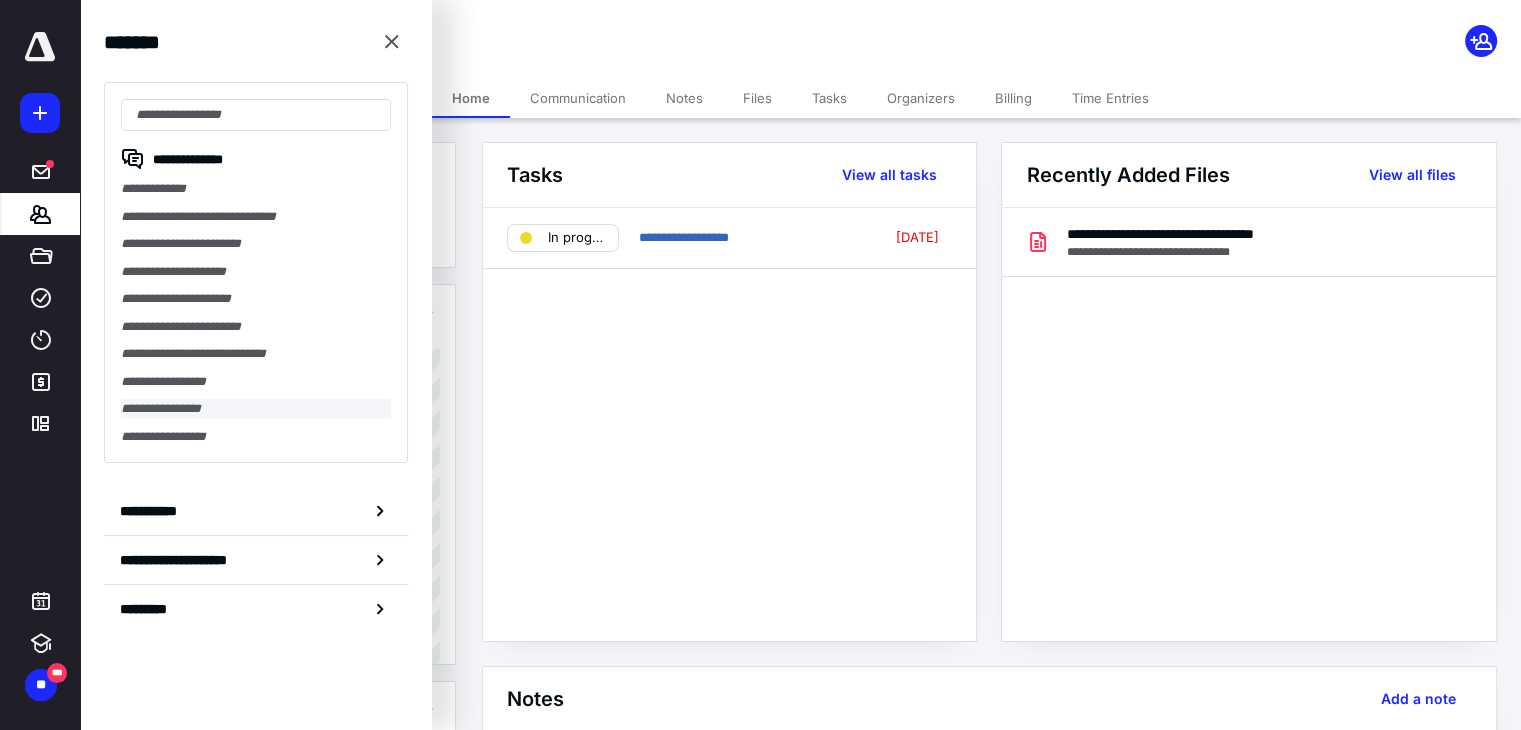 click on "**********" at bounding box center (256, 409) 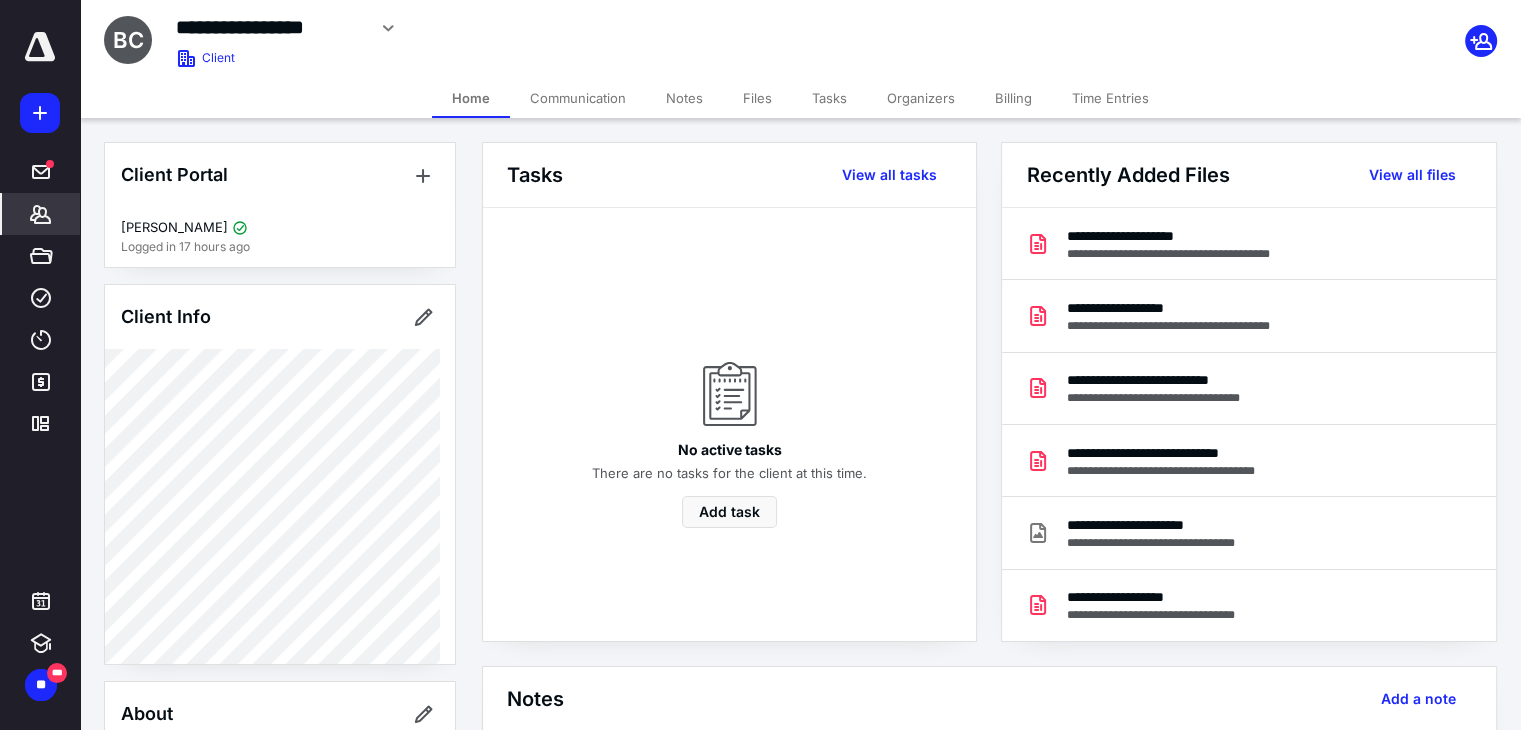 click on "Files" at bounding box center [757, 98] 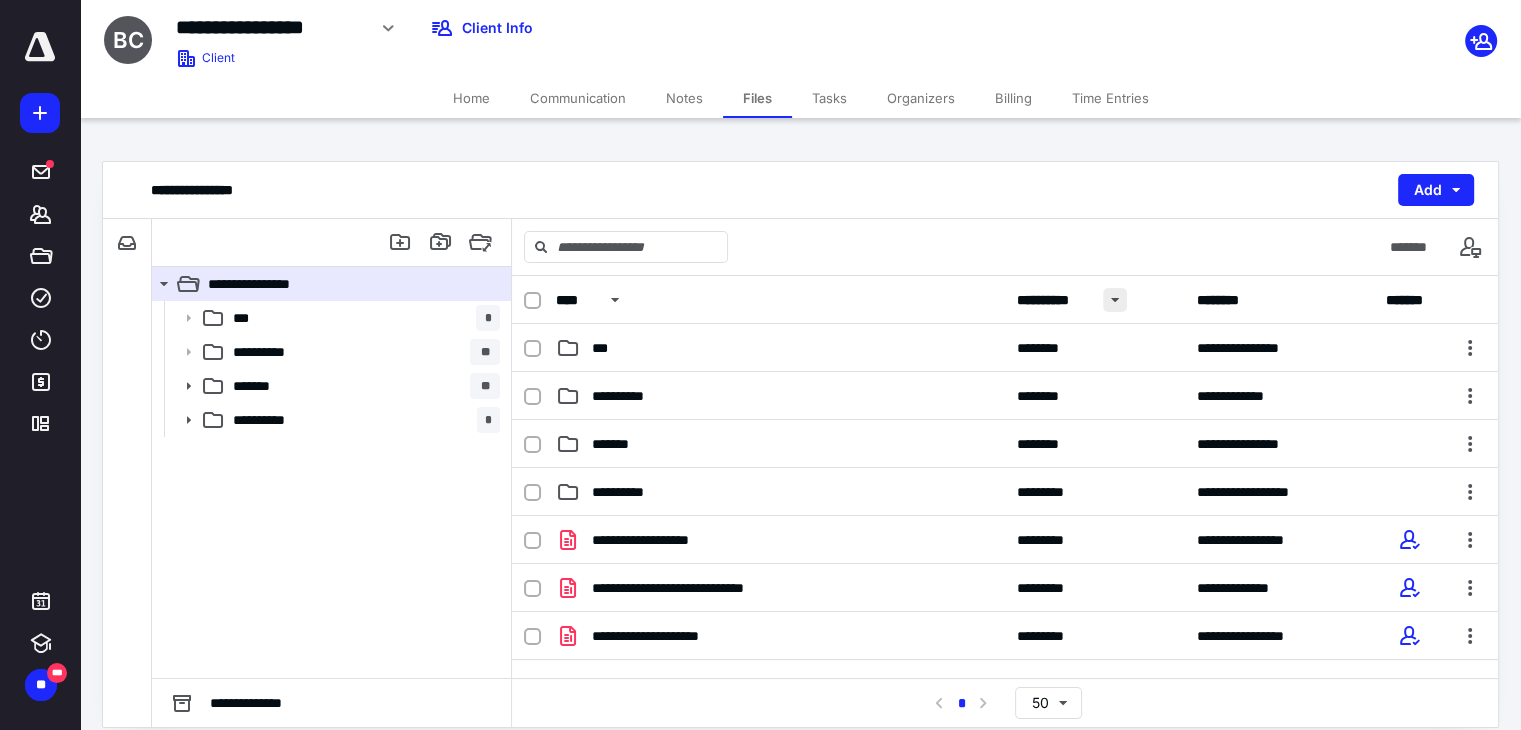 click at bounding box center (1115, 300) 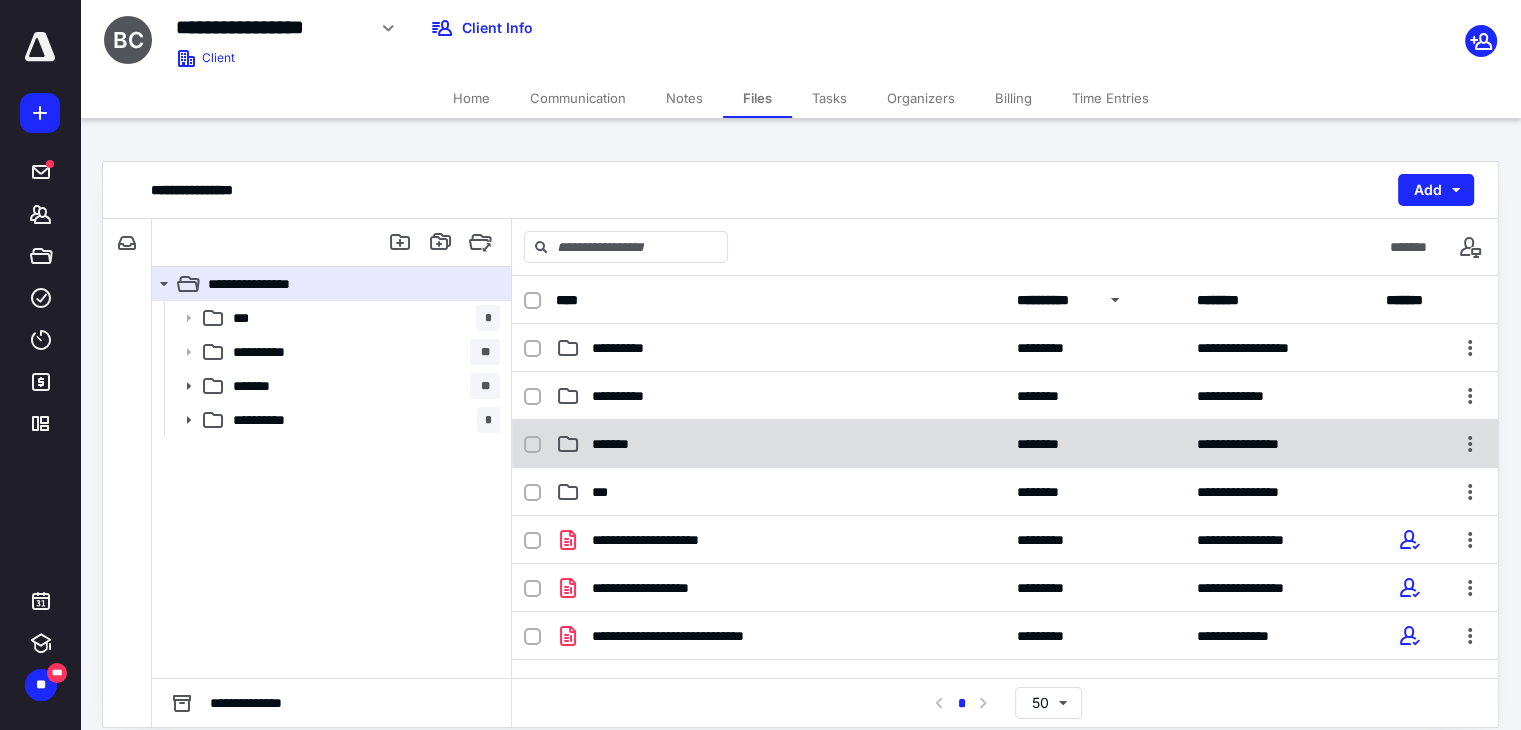 click on "*******" at bounding box center [780, 444] 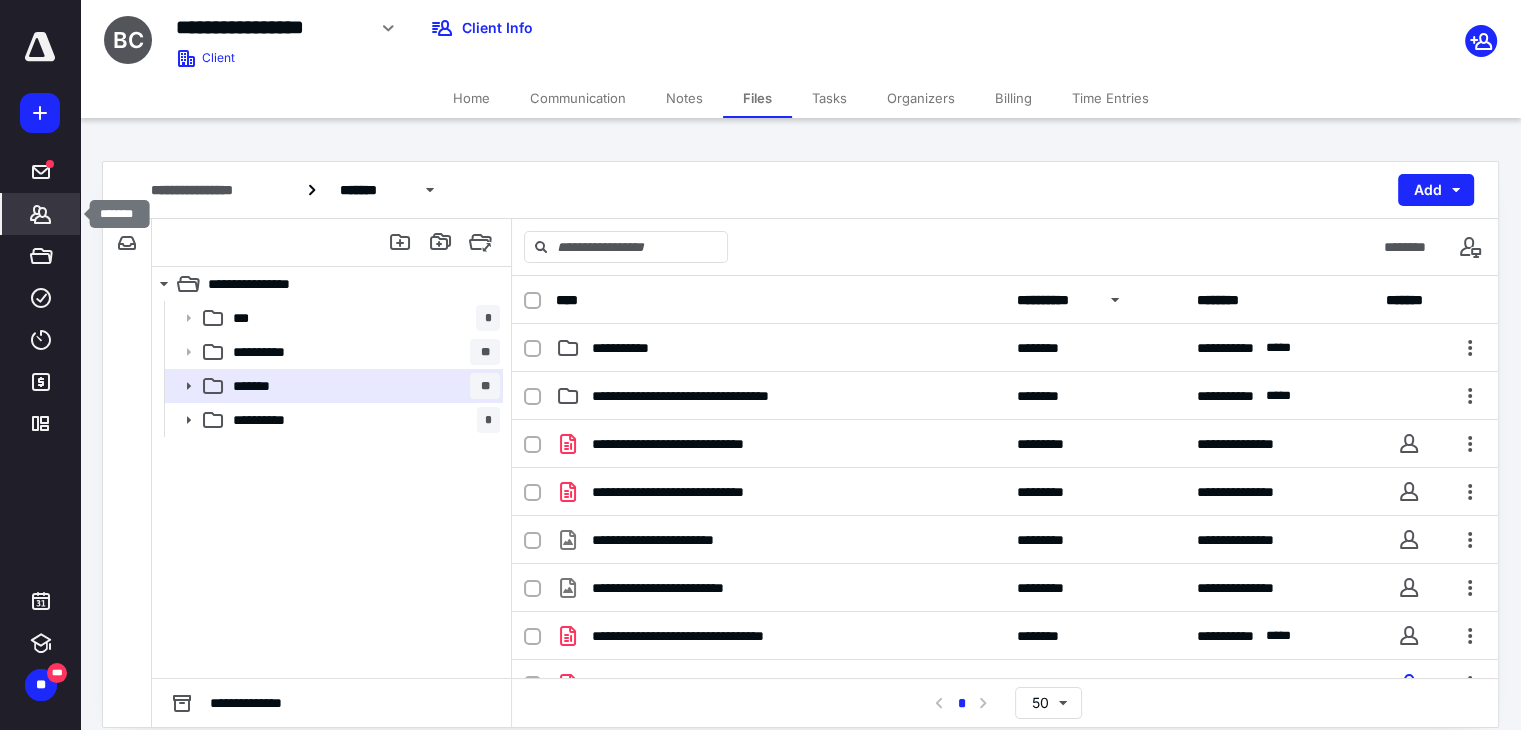 click 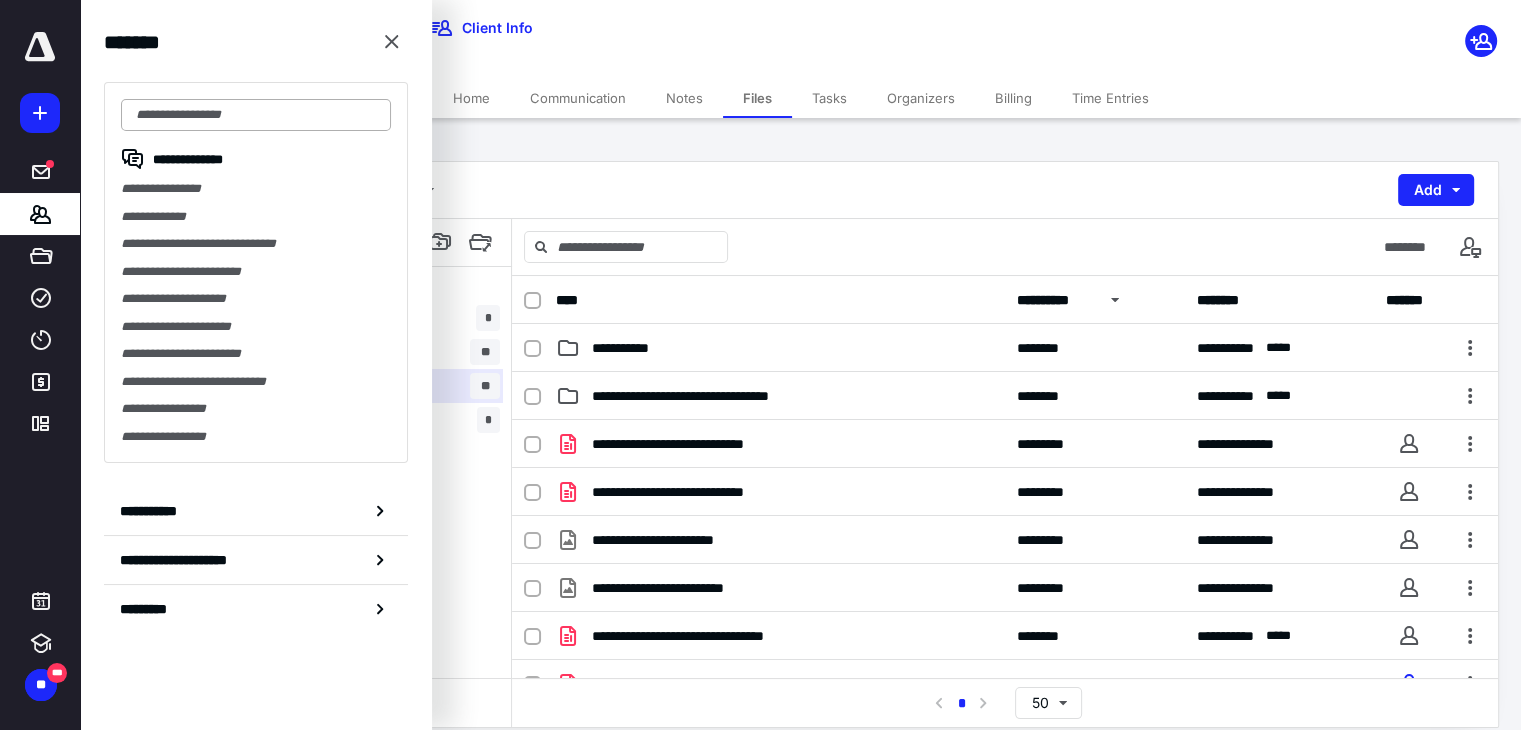 click at bounding box center (256, 115) 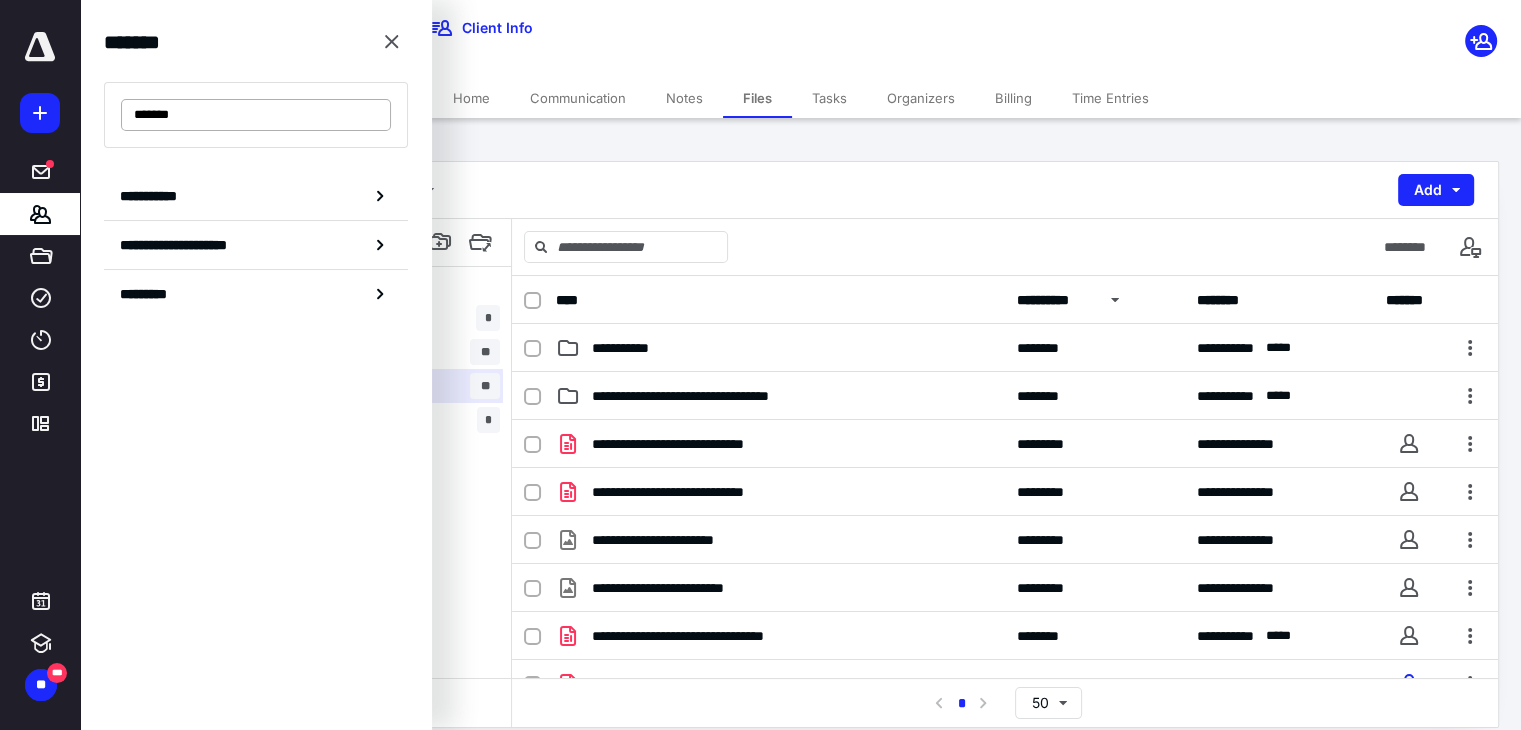 click on "*******" at bounding box center [256, 115] 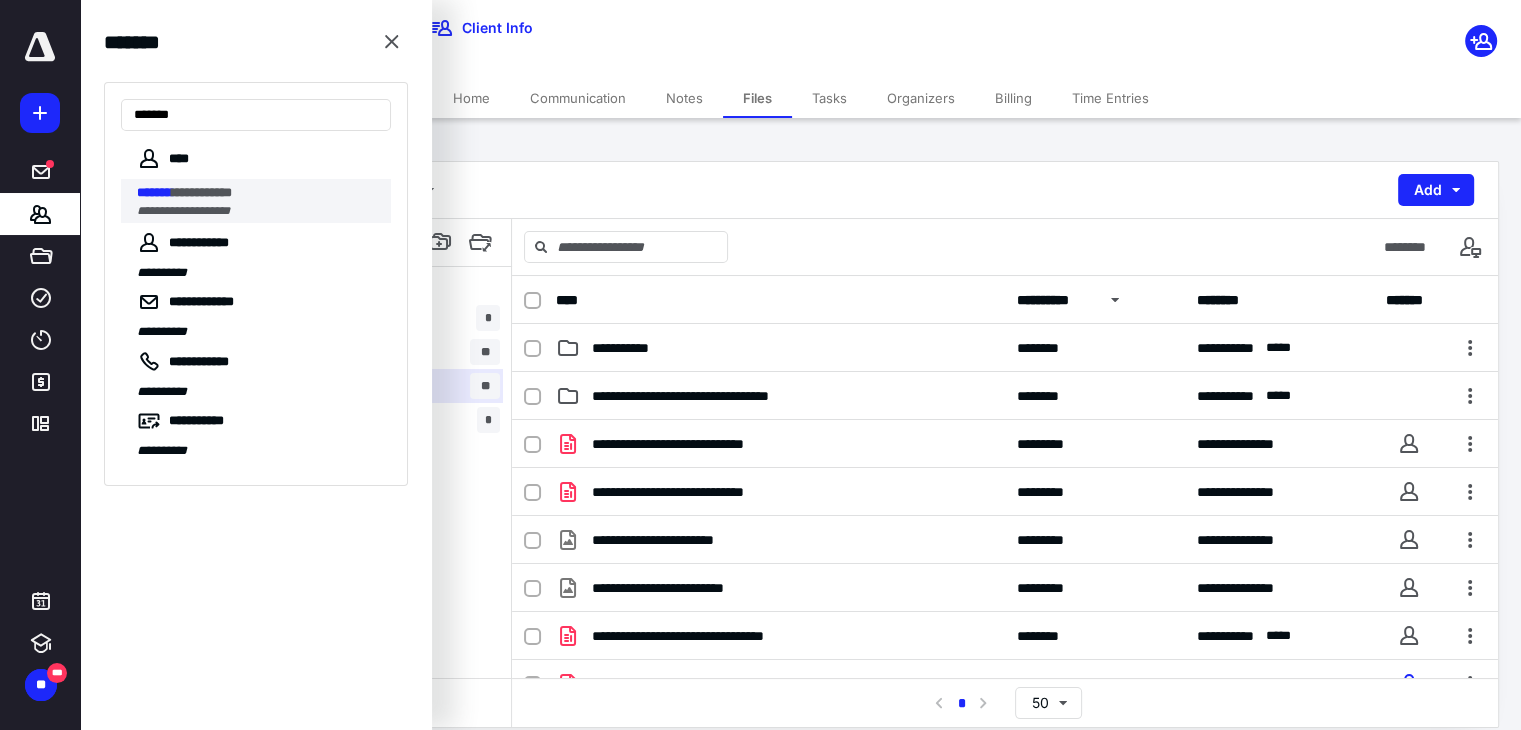 type on "*******" 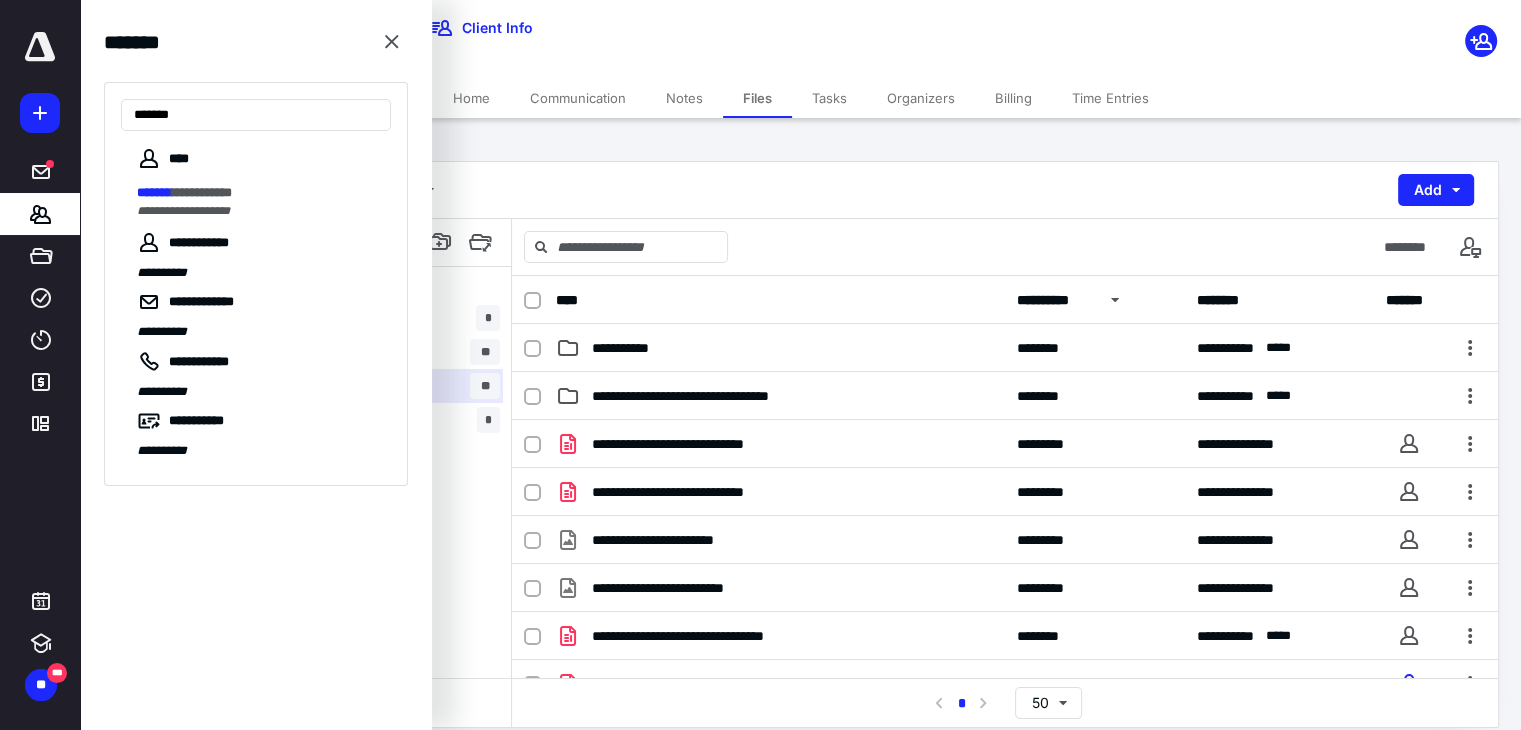 click on "**********" at bounding box center [183, 211] 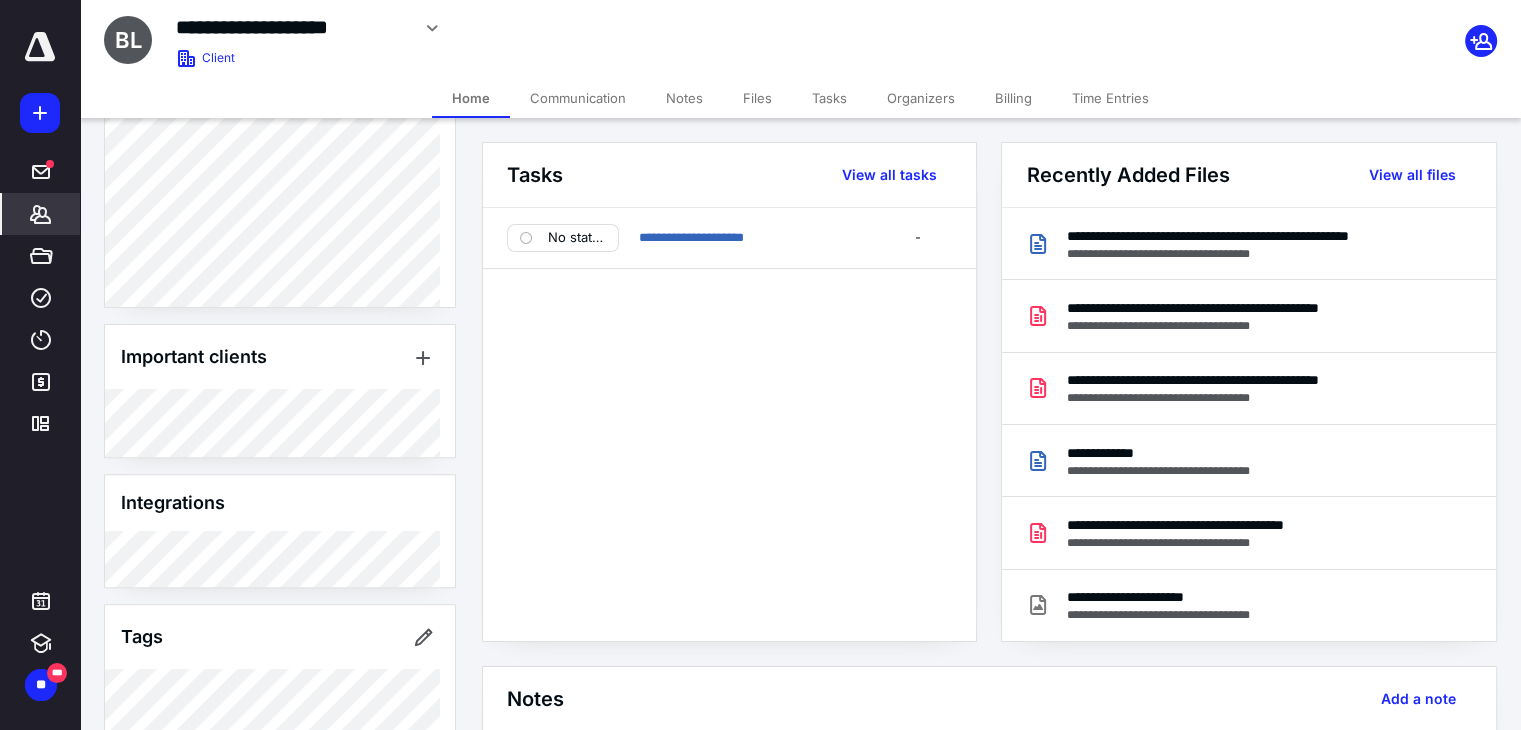 scroll, scrollTop: 729, scrollLeft: 0, axis: vertical 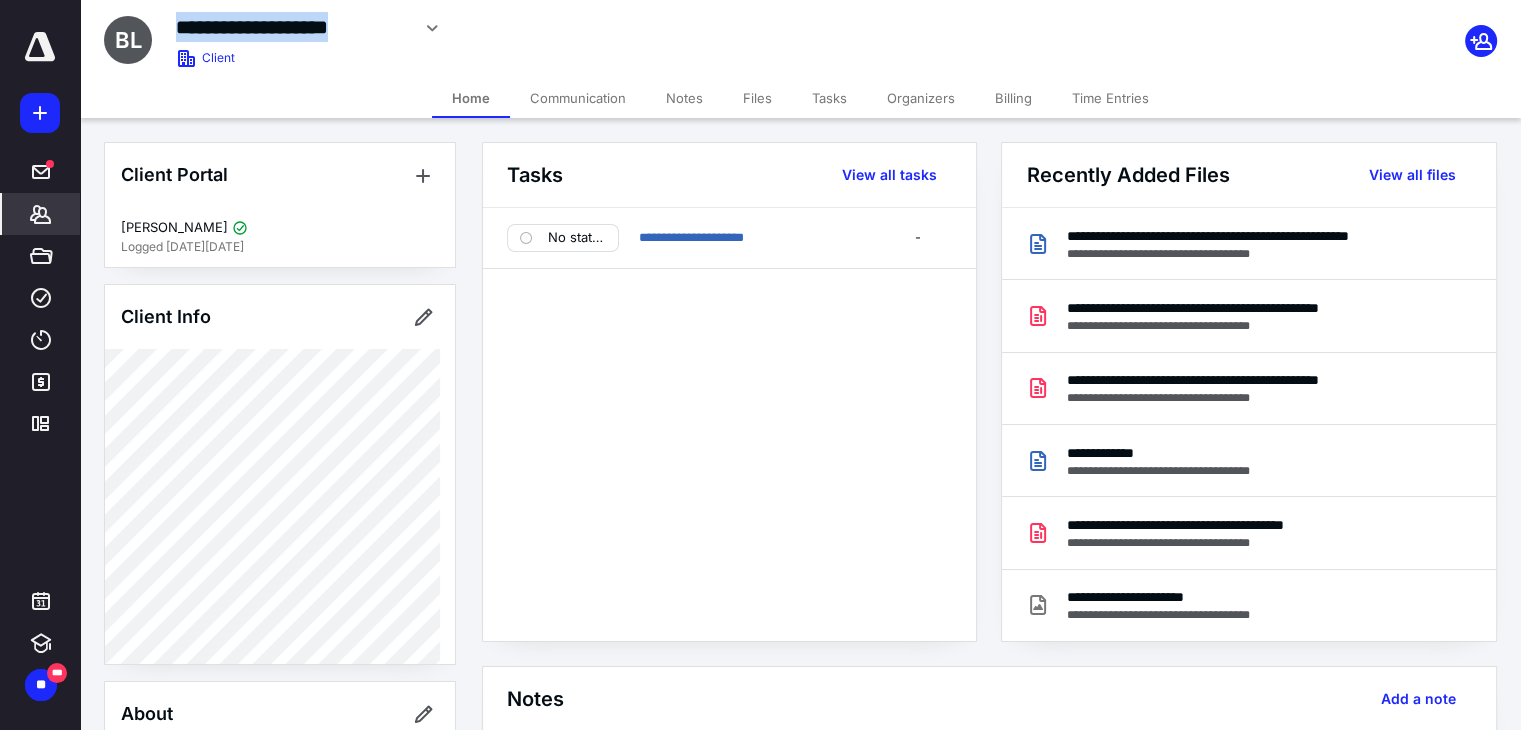 drag, startPoint x: 180, startPoint y: 25, endPoint x: 404, endPoint y: 33, distance: 224.1428 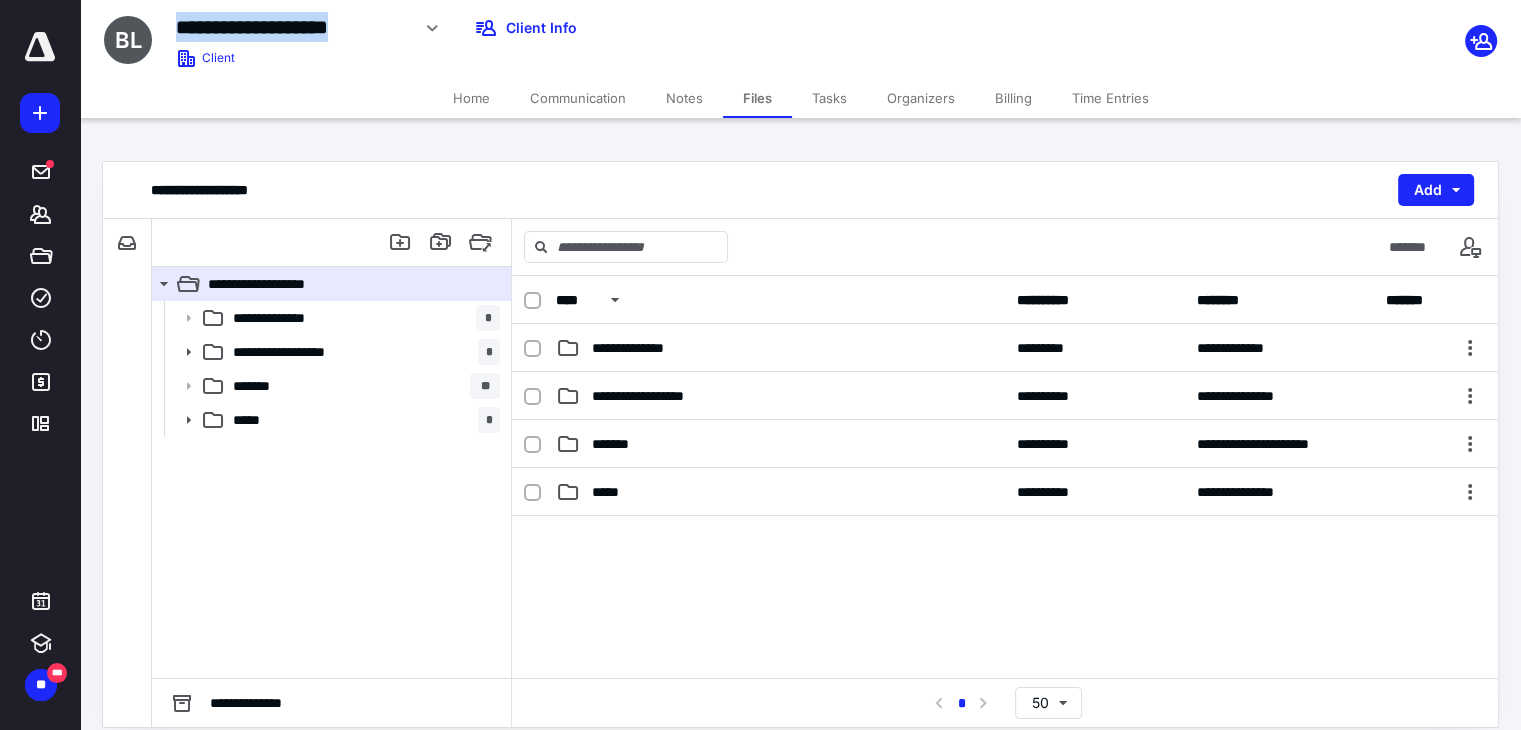click on "Billing" at bounding box center (1013, 98) 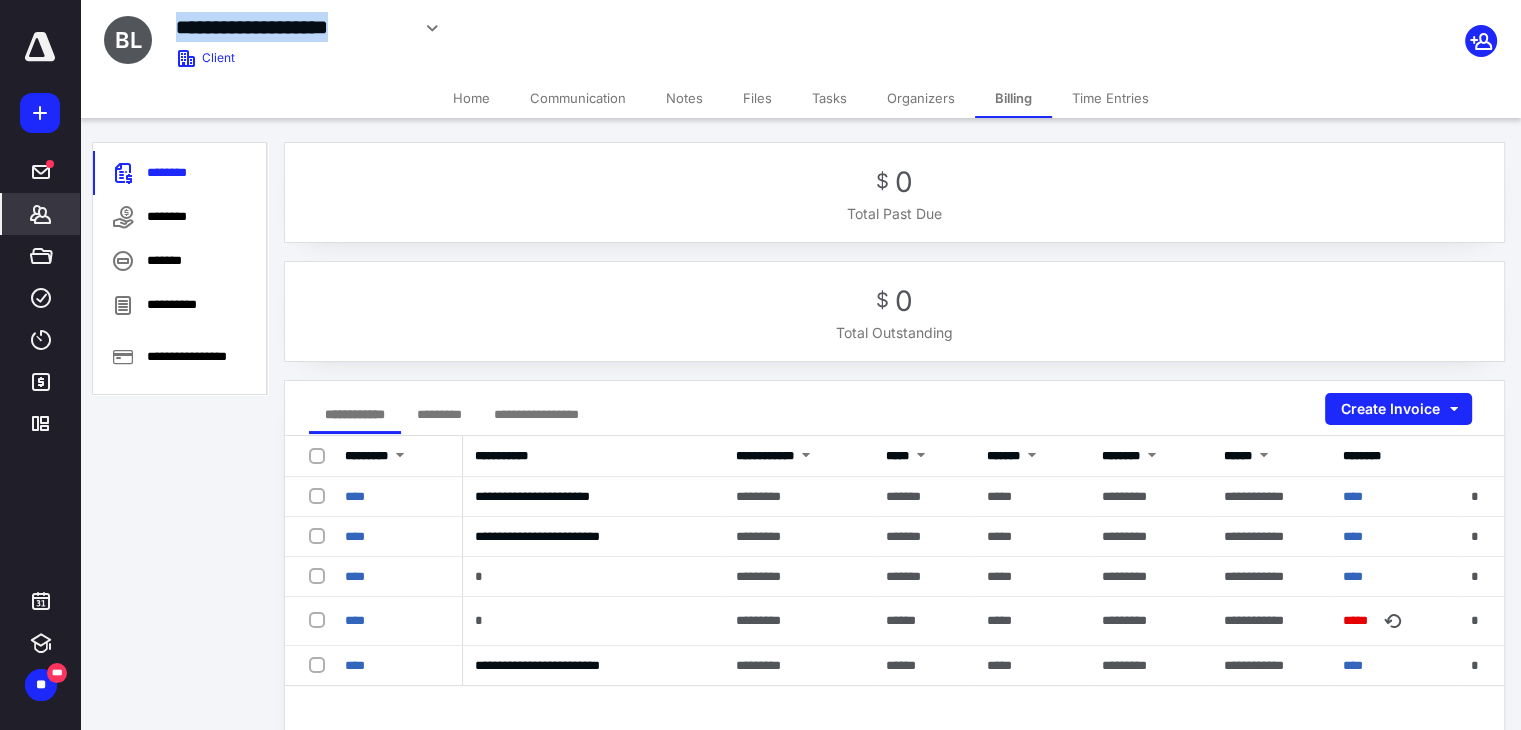 click on "Home" at bounding box center [471, 98] 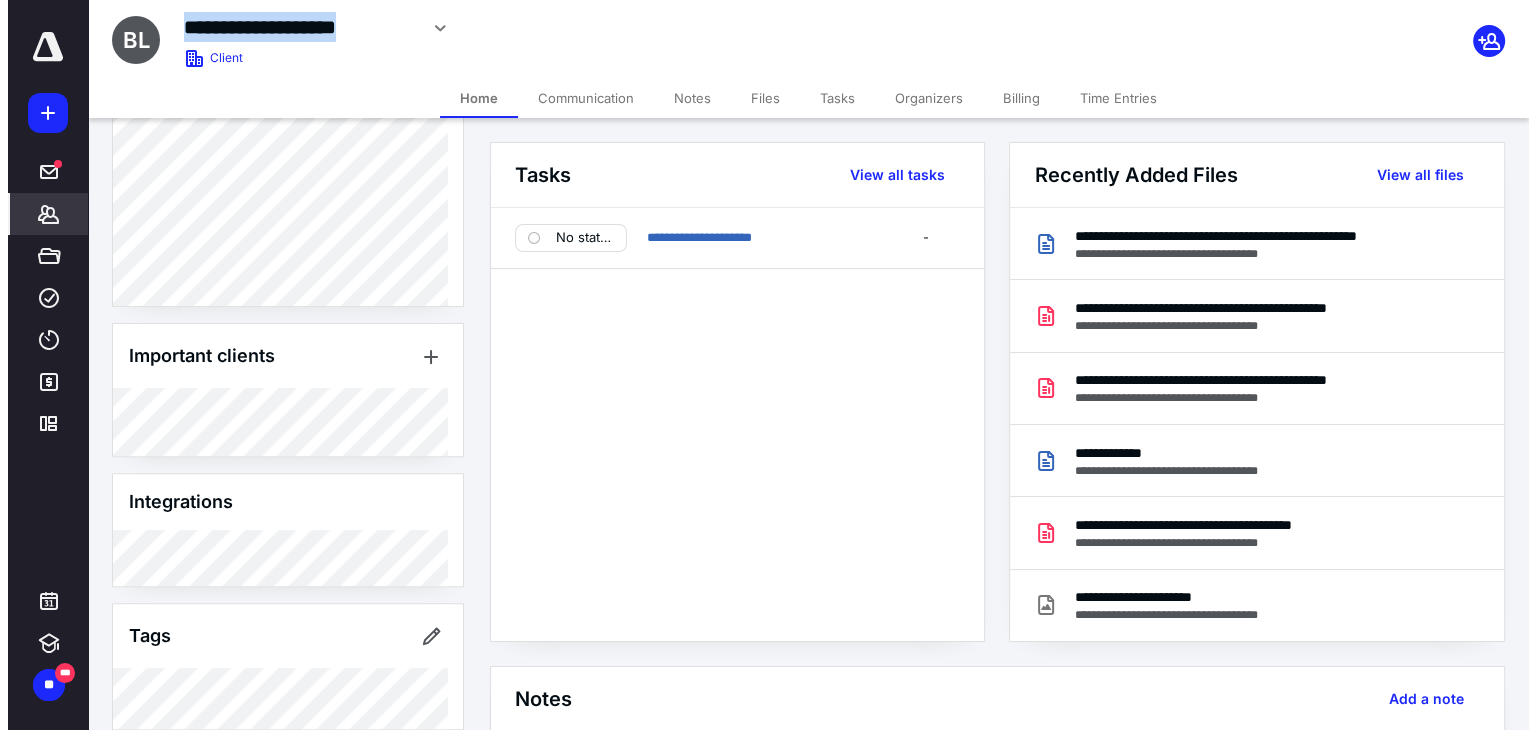 scroll, scrollTop: 729, scrollLeft: 0, axis: vertical 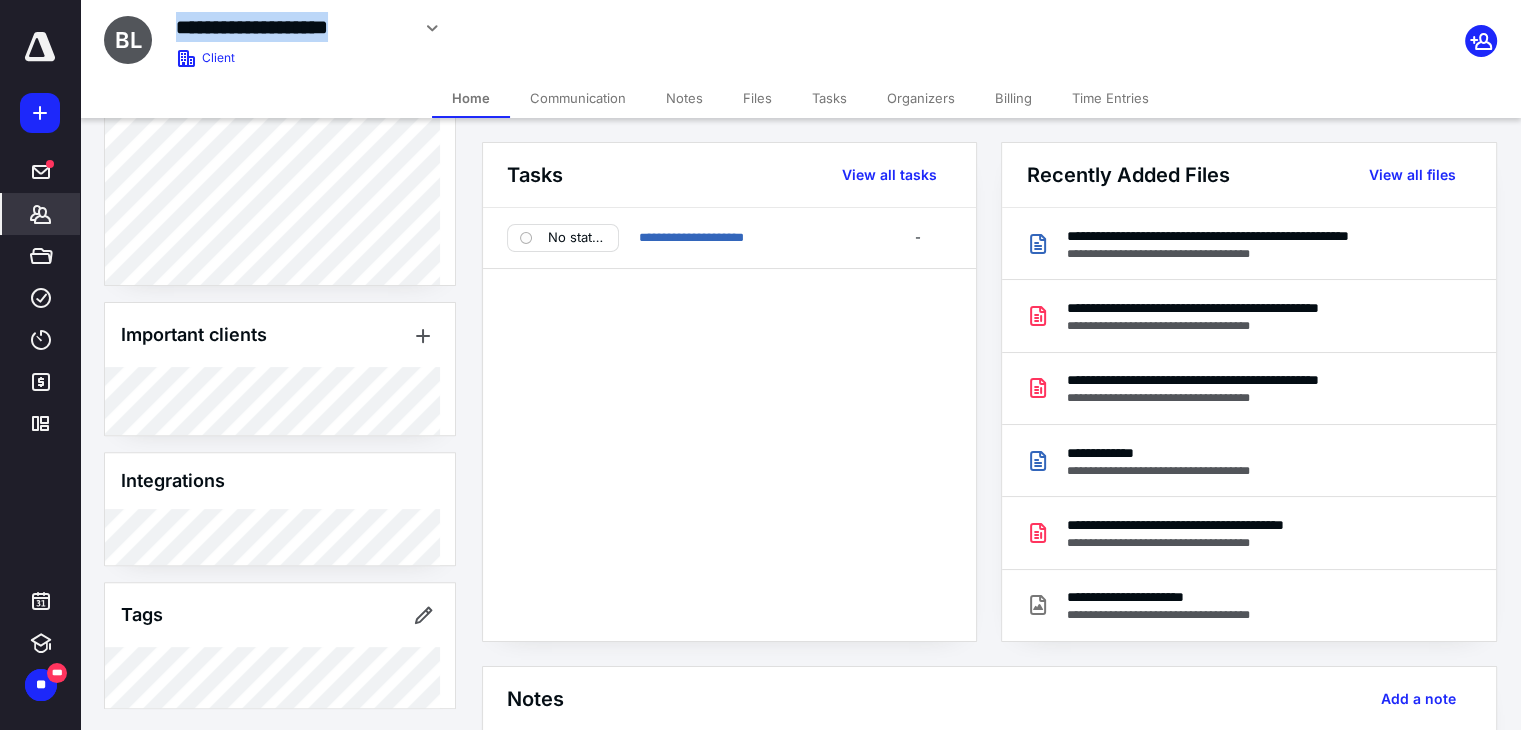 click on "Billing" at bounding box center [1013, 98] 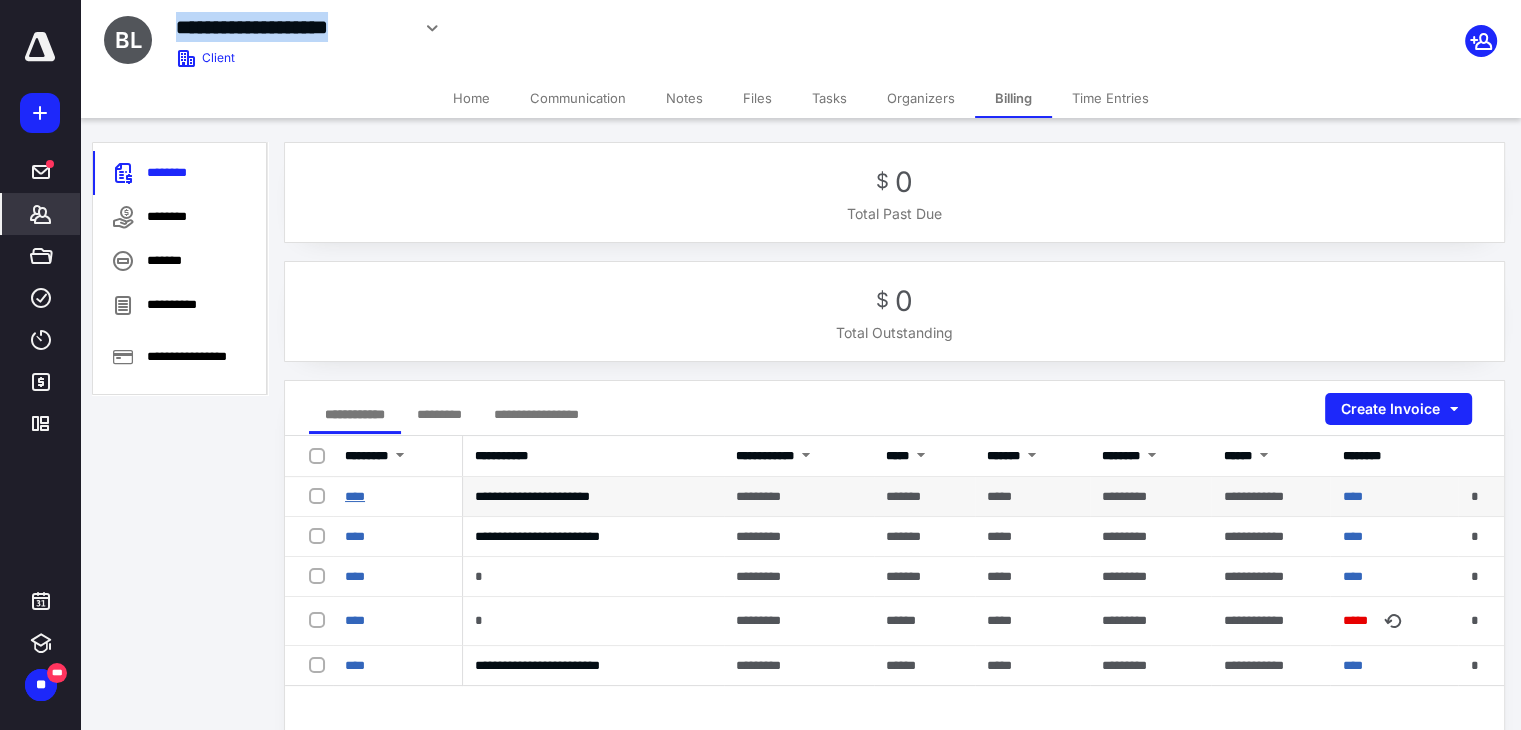 click on "****" at bounding box center (355, 496) 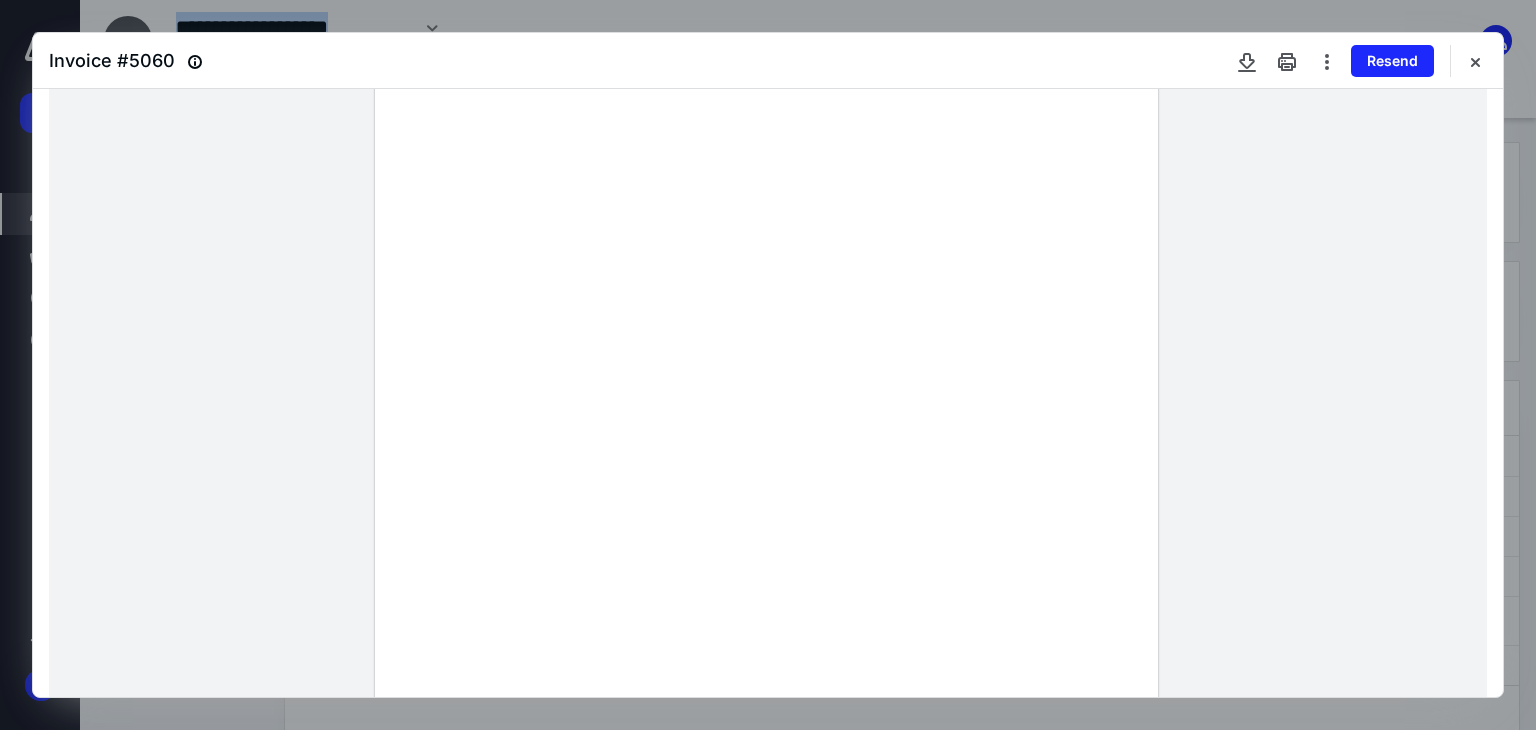 scroll, scrollTop: 0, scrollLeft: 0, axis: both 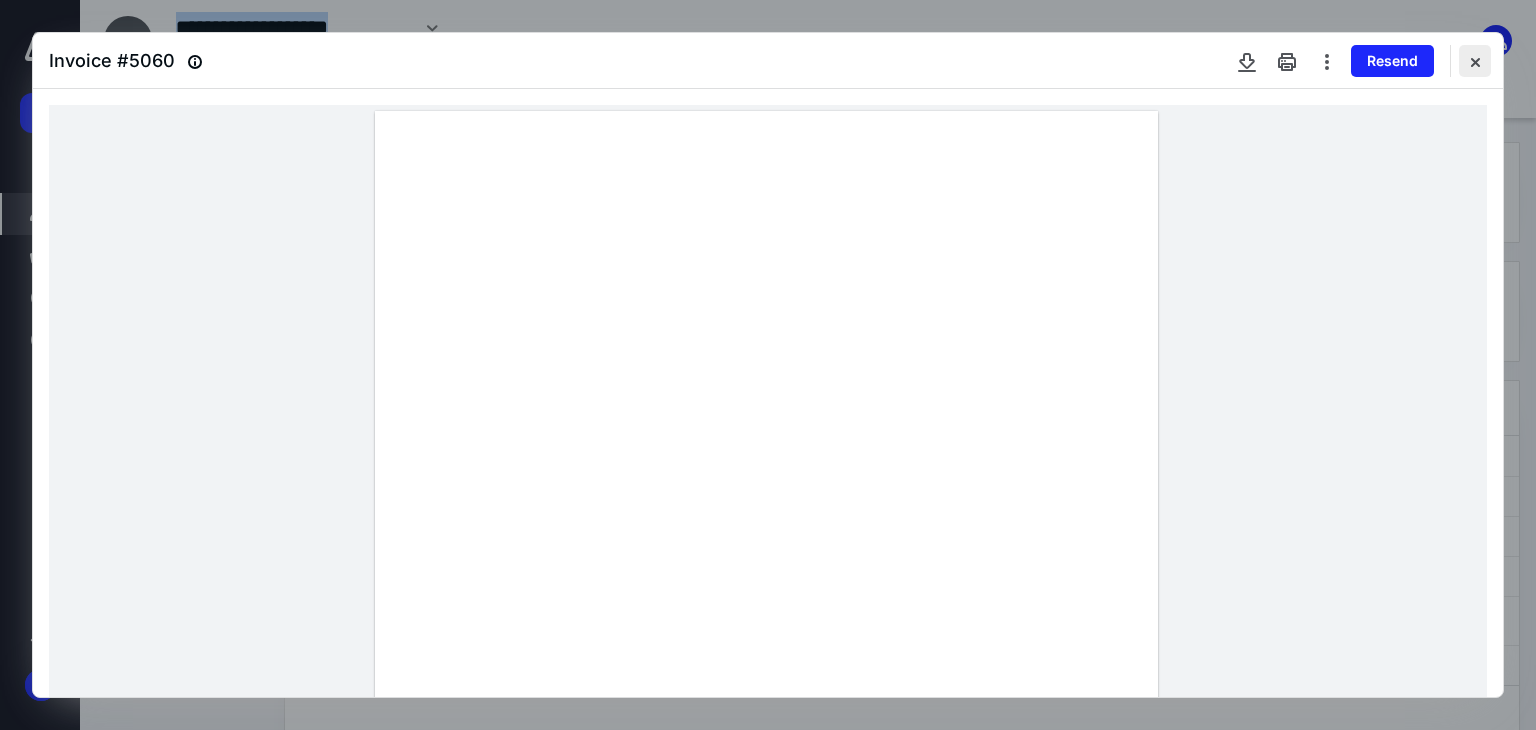 click at bounding box center [1475, 61] 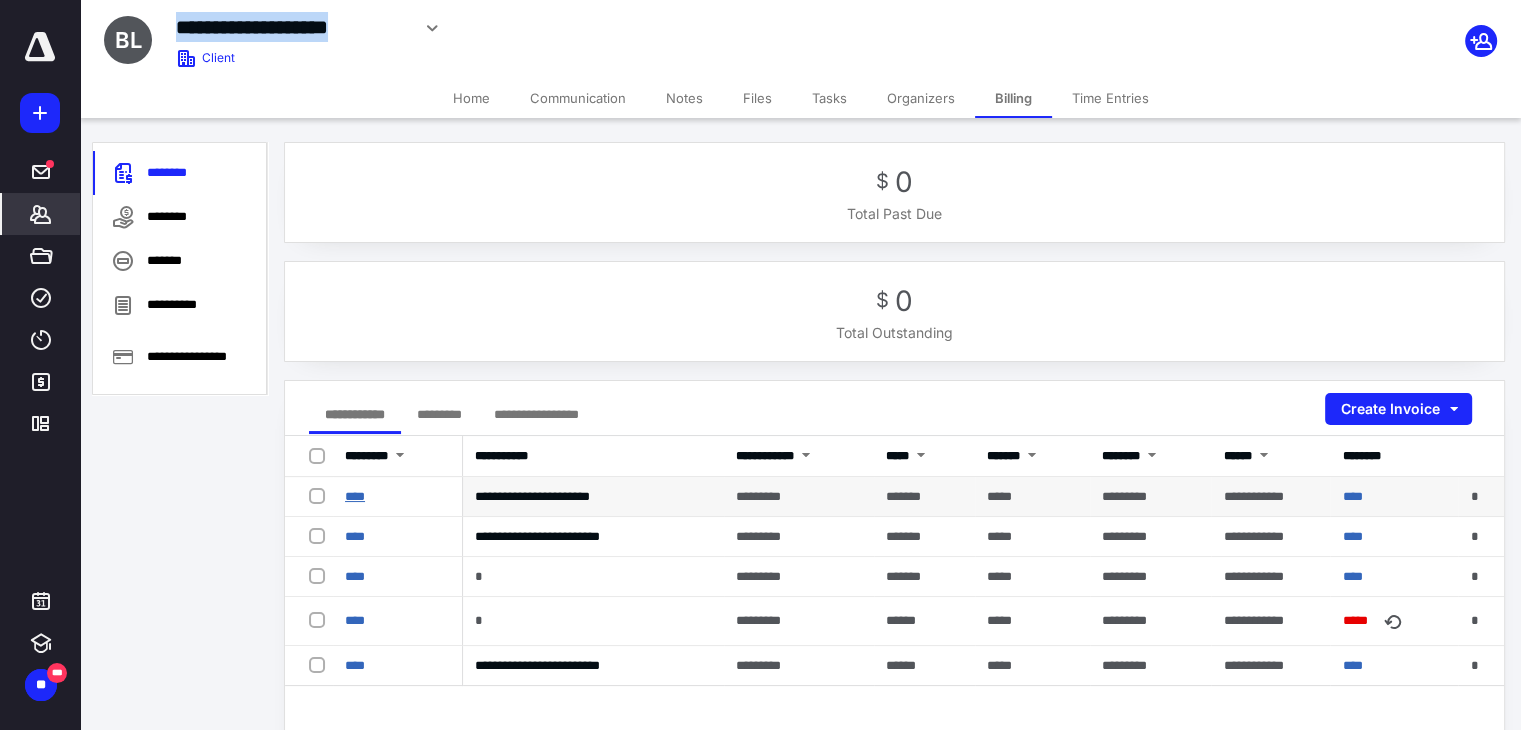 click on "****" at bounding box center [355, 496] 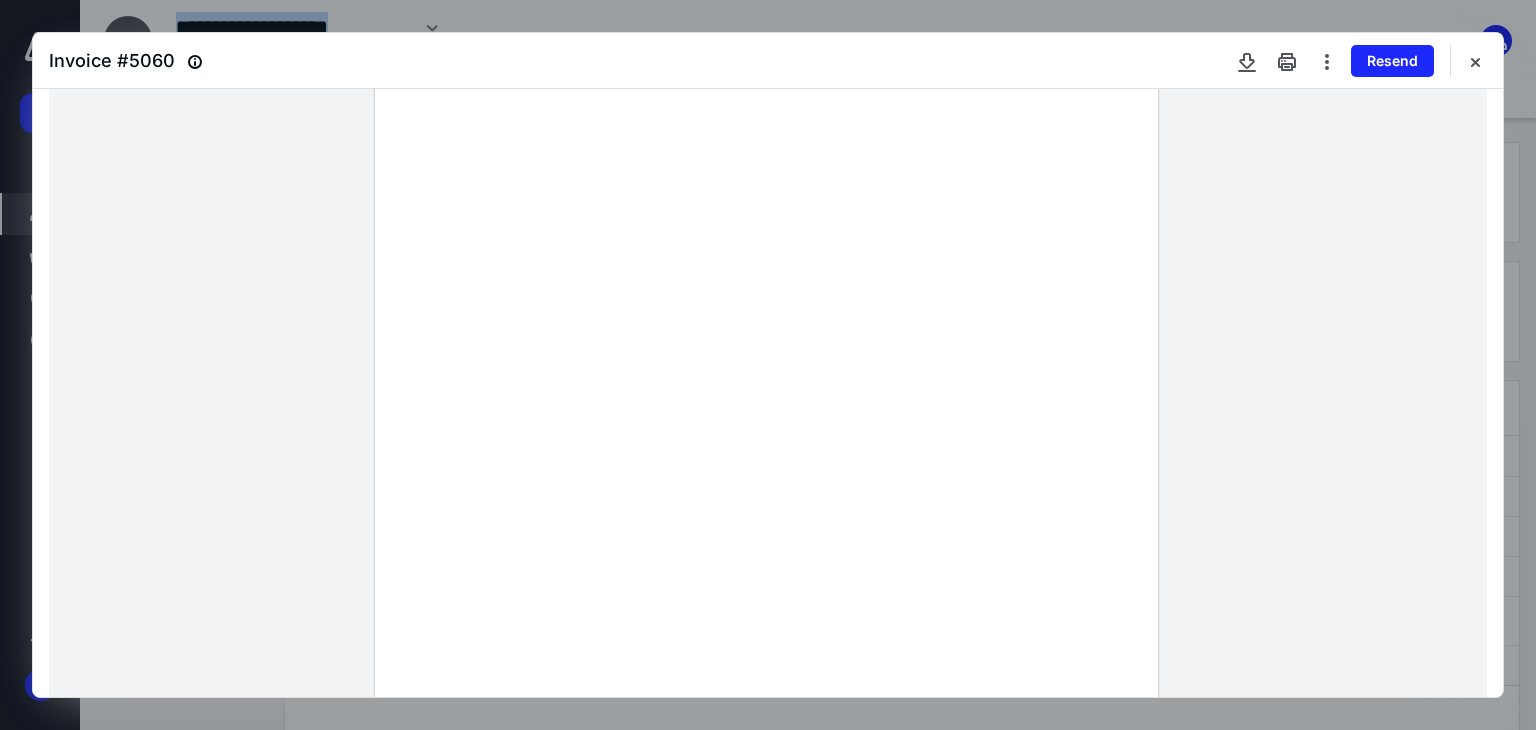 scroll, scrollTop: 0, scrollLeft: 0, axis: both 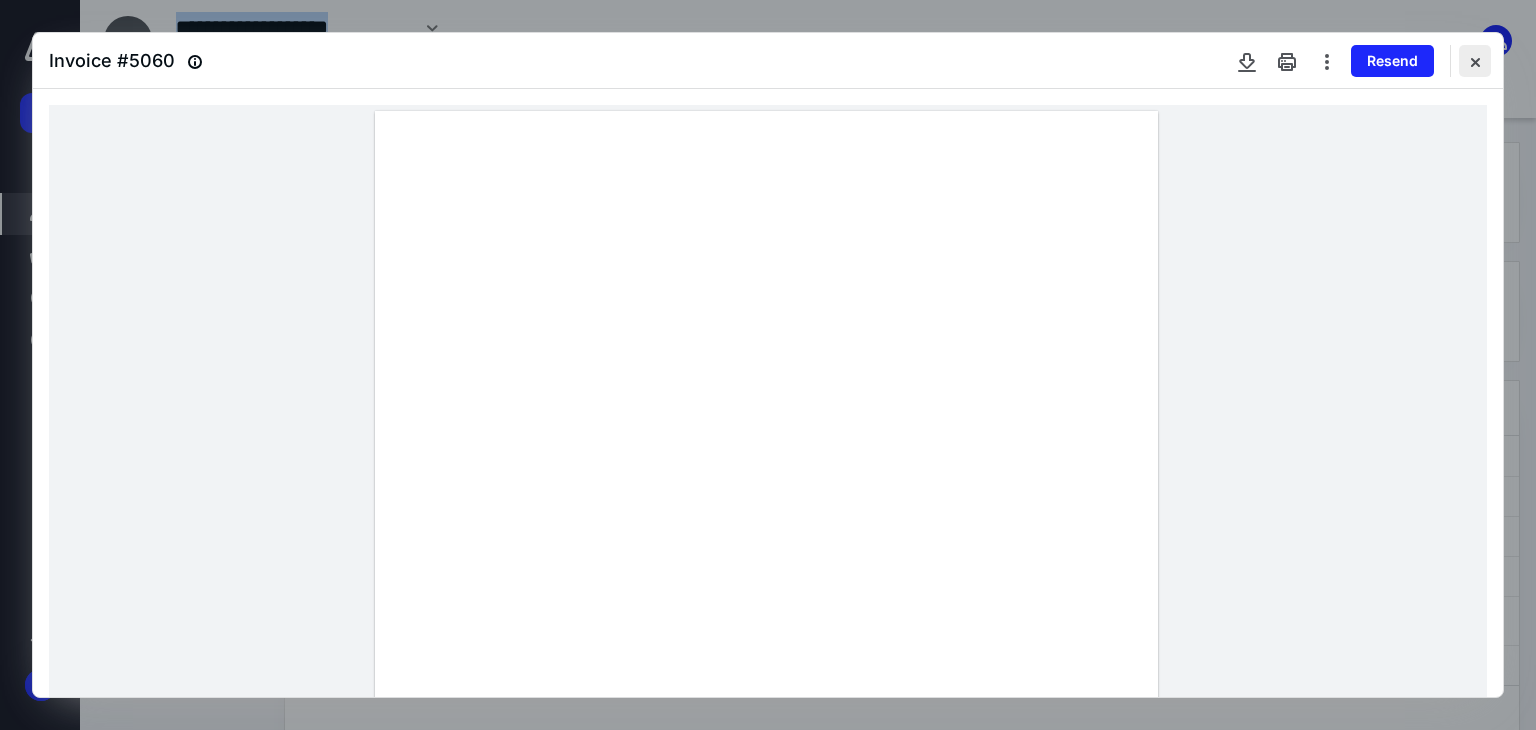 click at bounding box center (1475, 61) 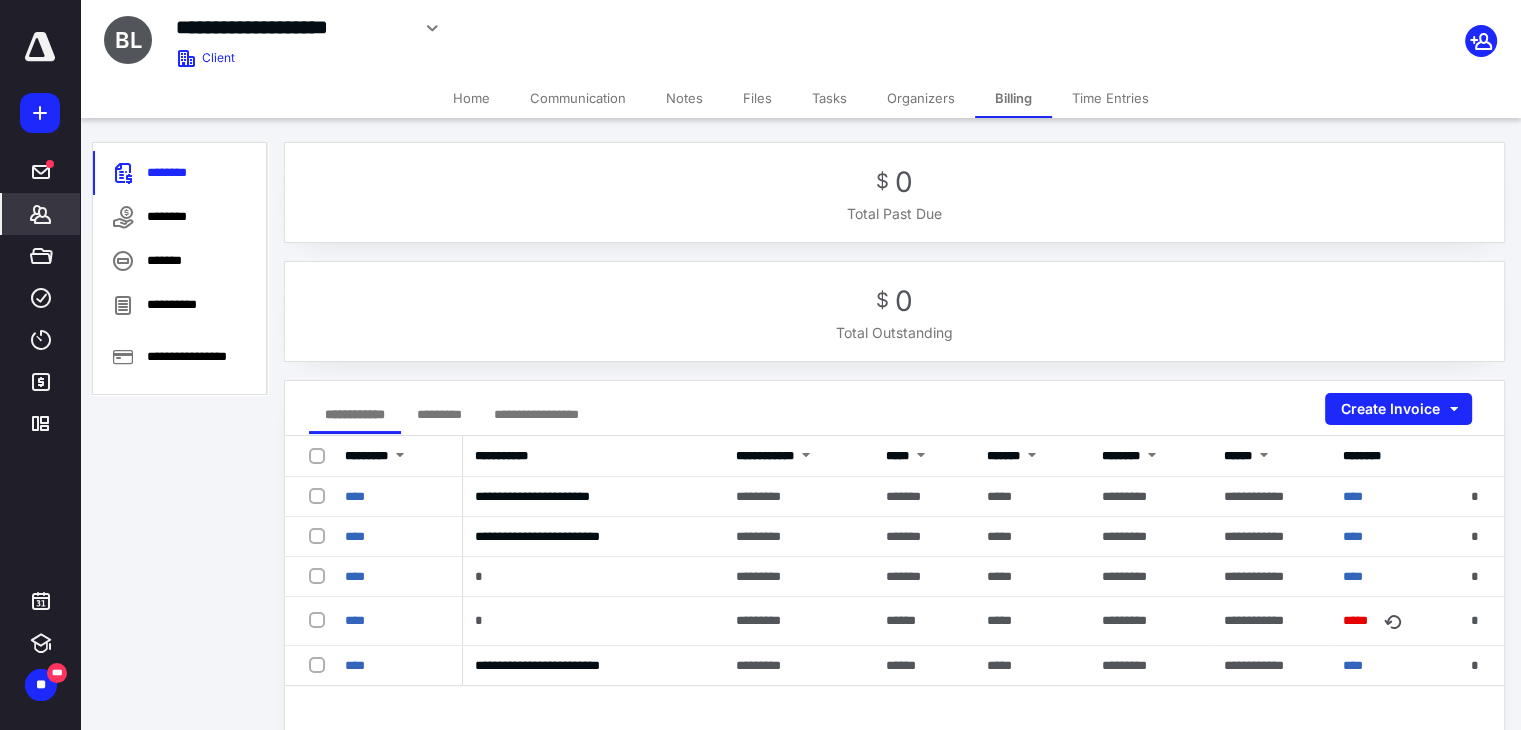 click on "*********" at bounding box center [439, 414] 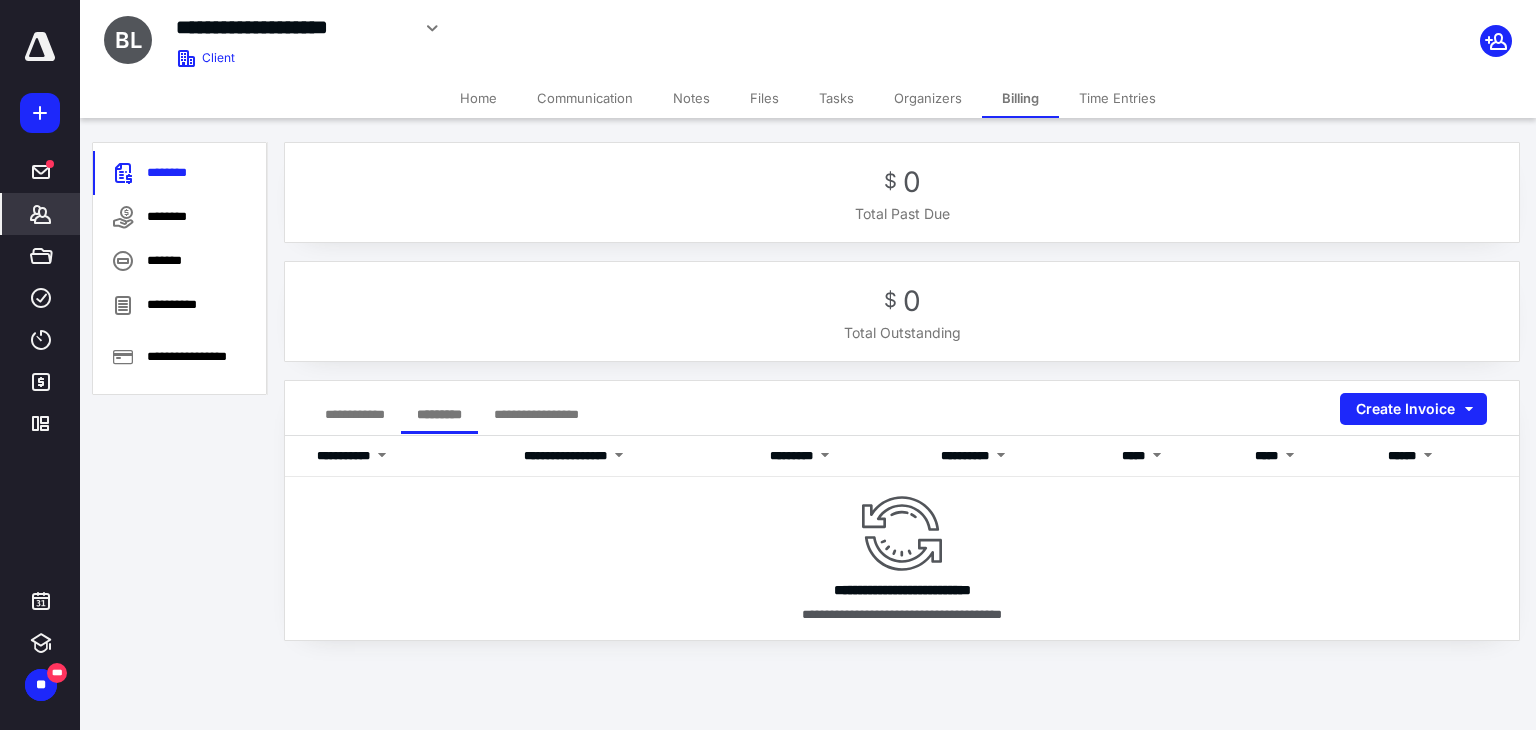 click on "**********" at bounding box center [355, 414] 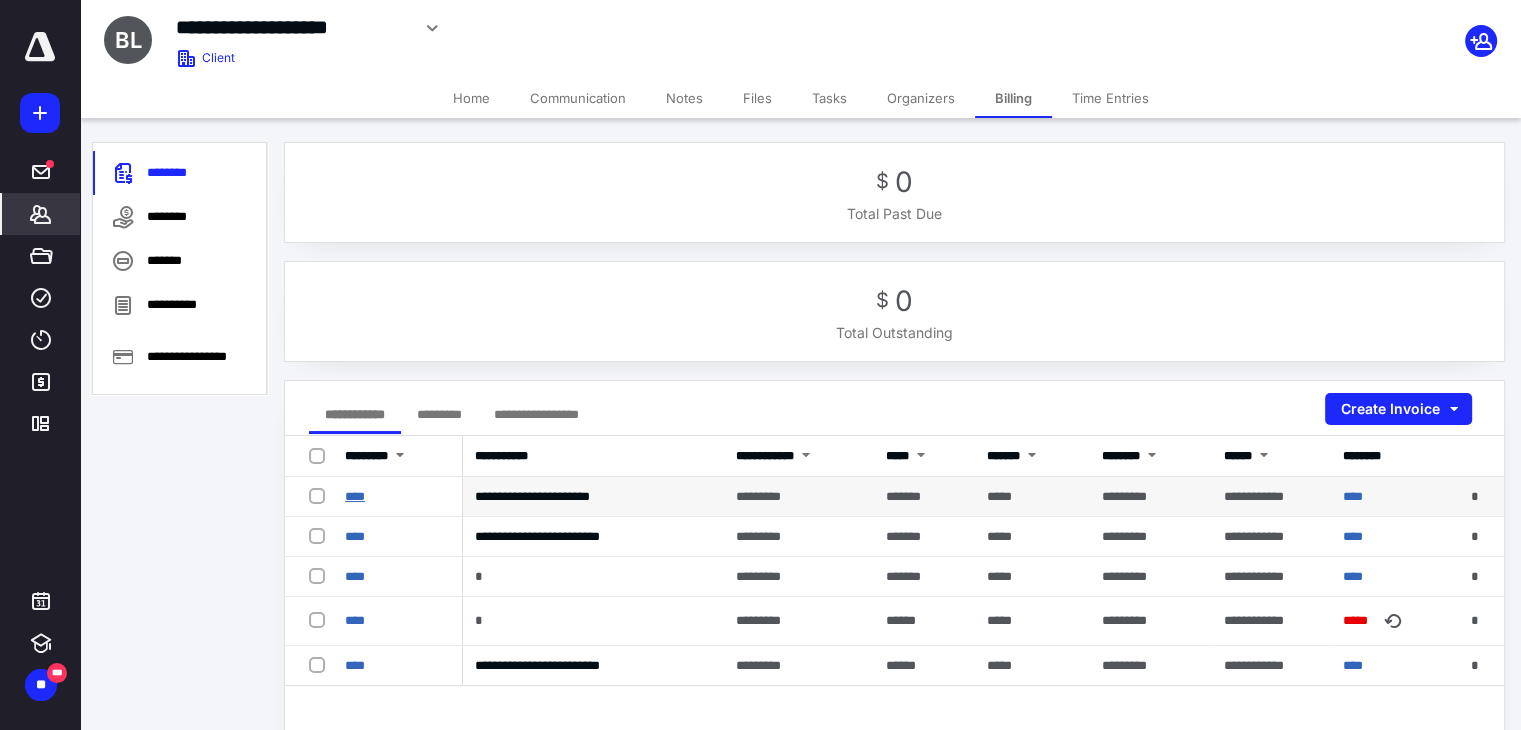 click on "****" at bounding box center [355, 496] 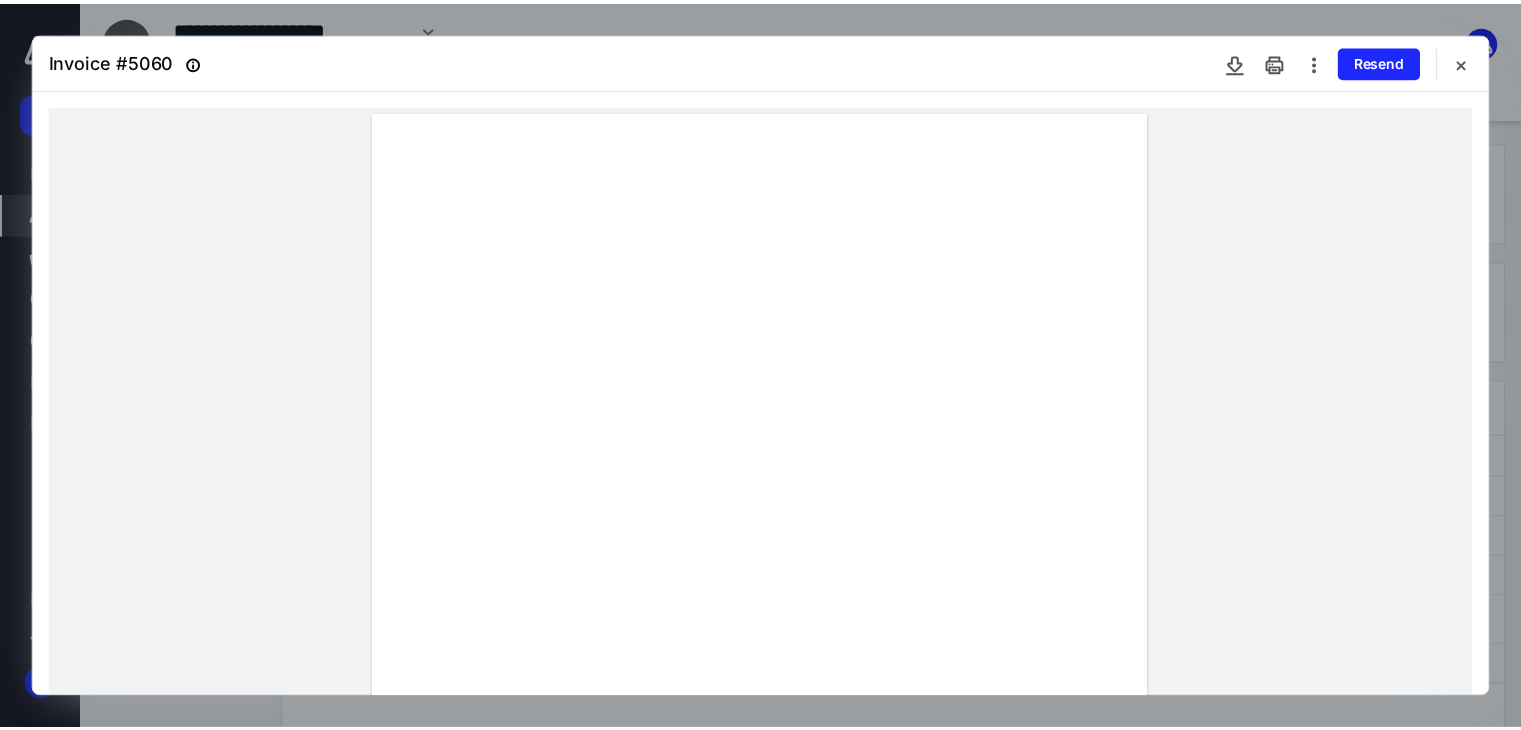 scroll, scrollTop: 0, scrollLeft: 0, axis: both 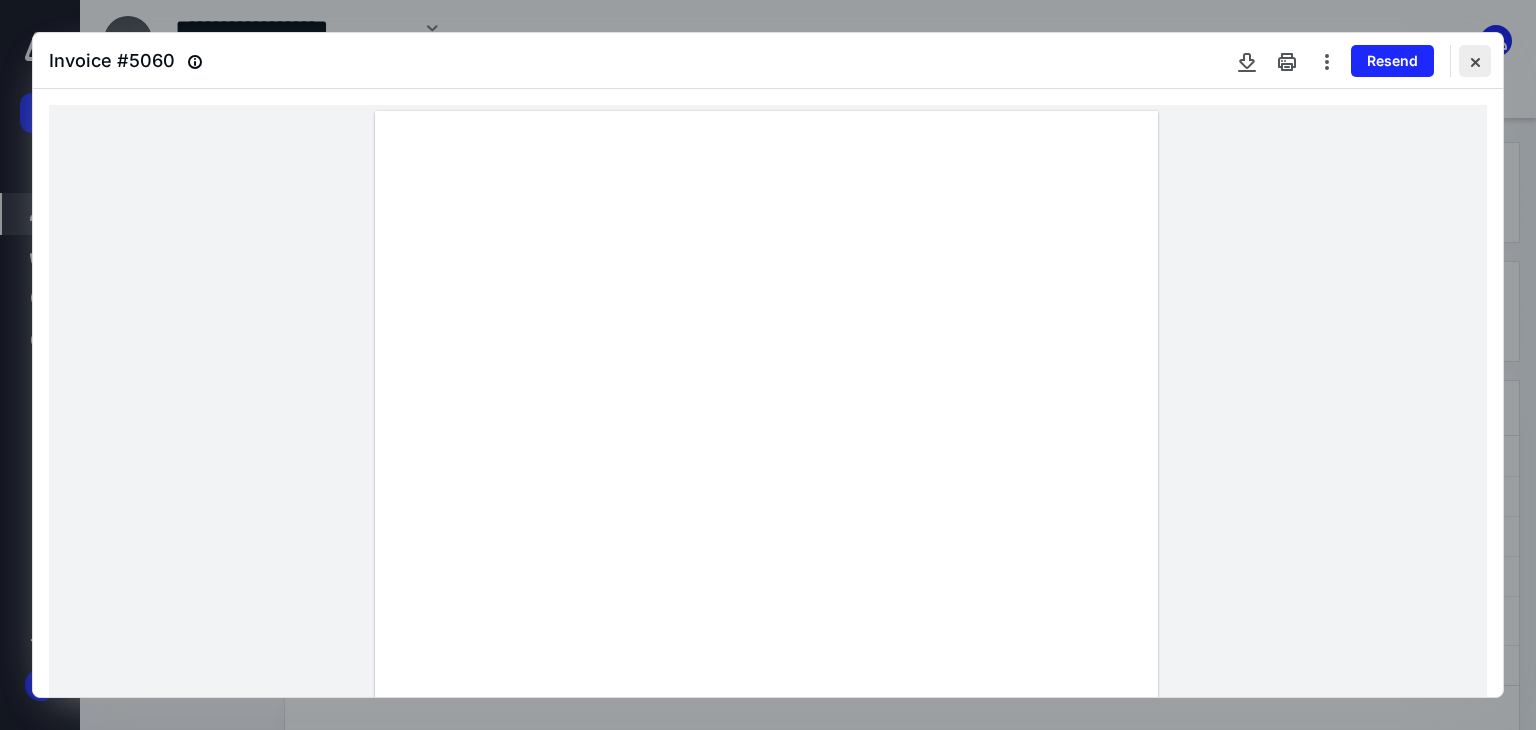 click at bounding box center (1475, 61) 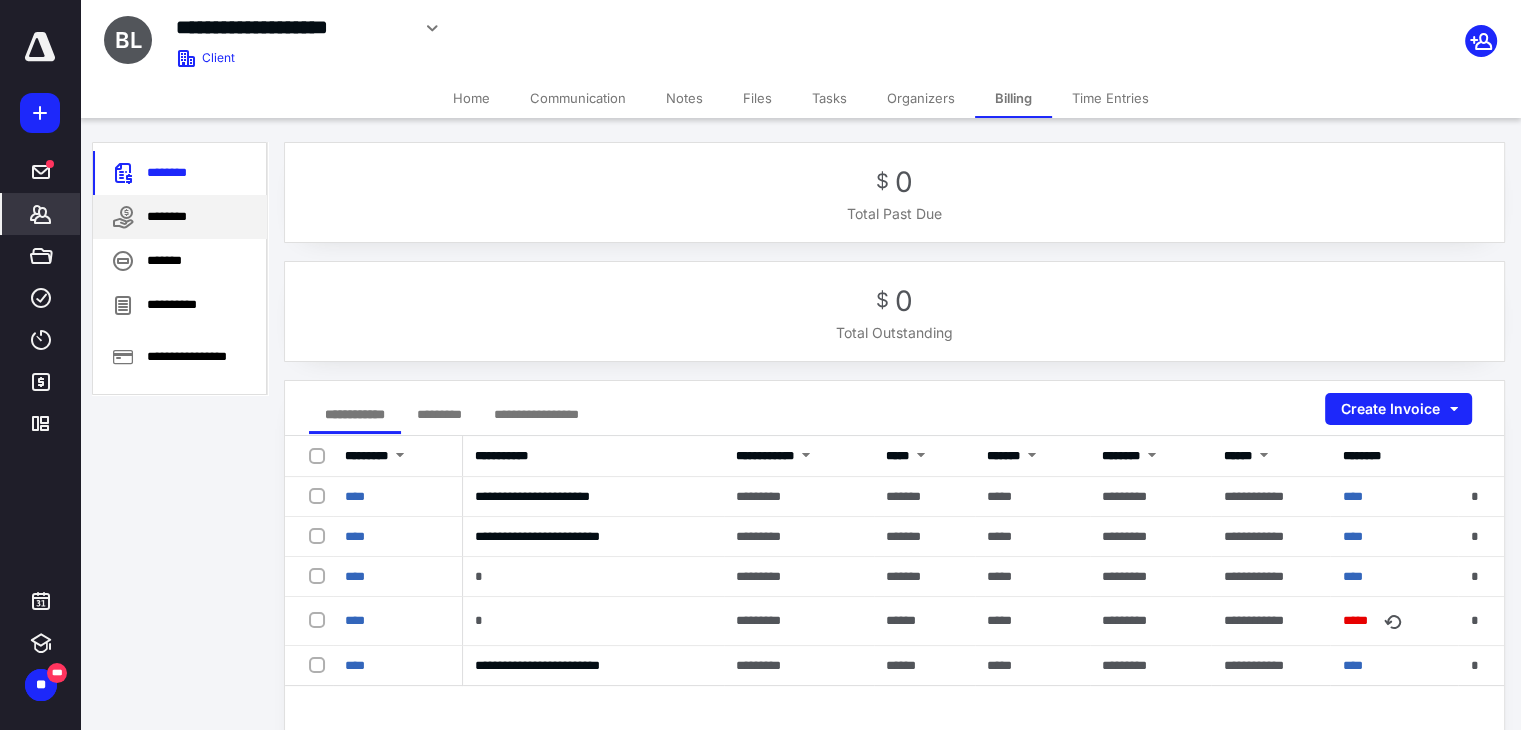 click on "********" at bounding box center (180, 217) 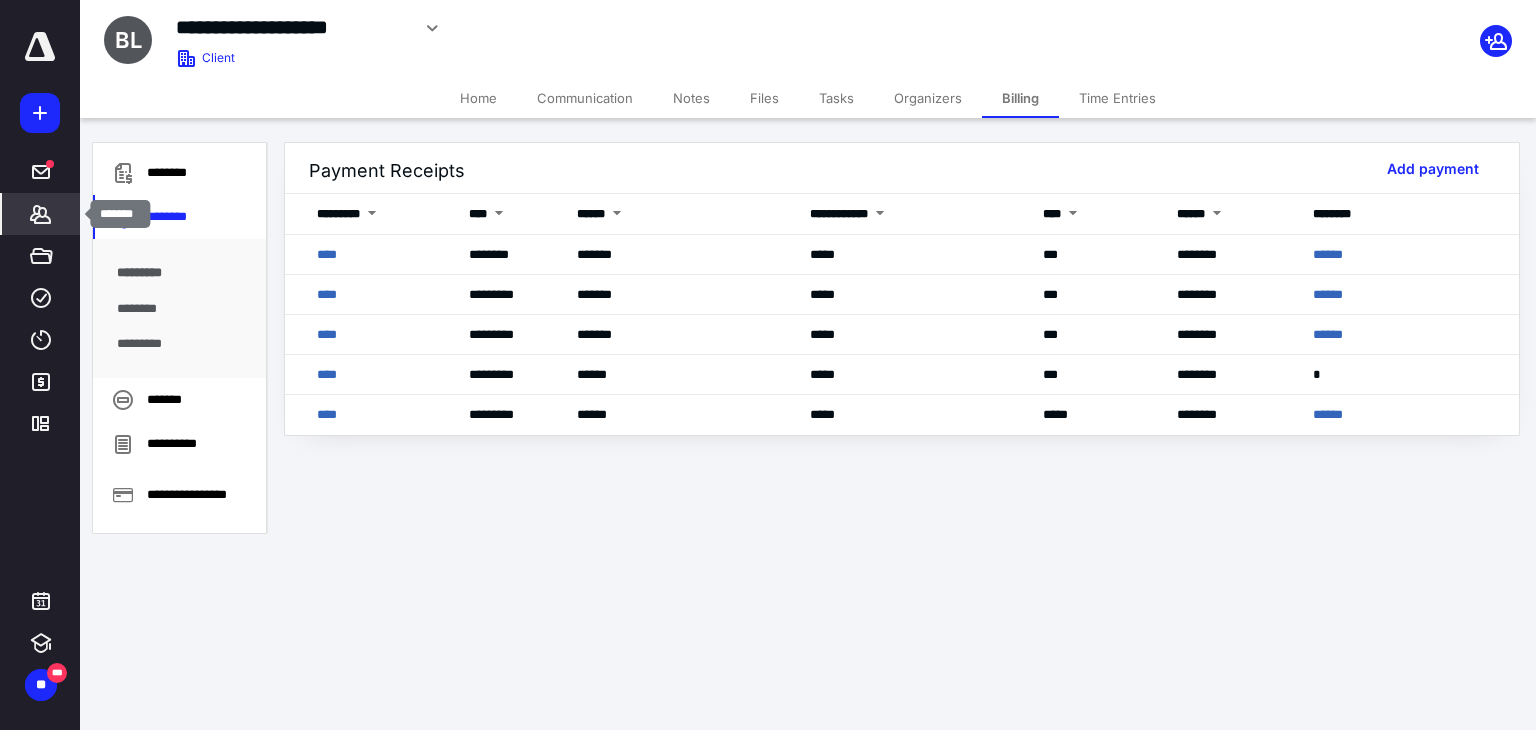 click 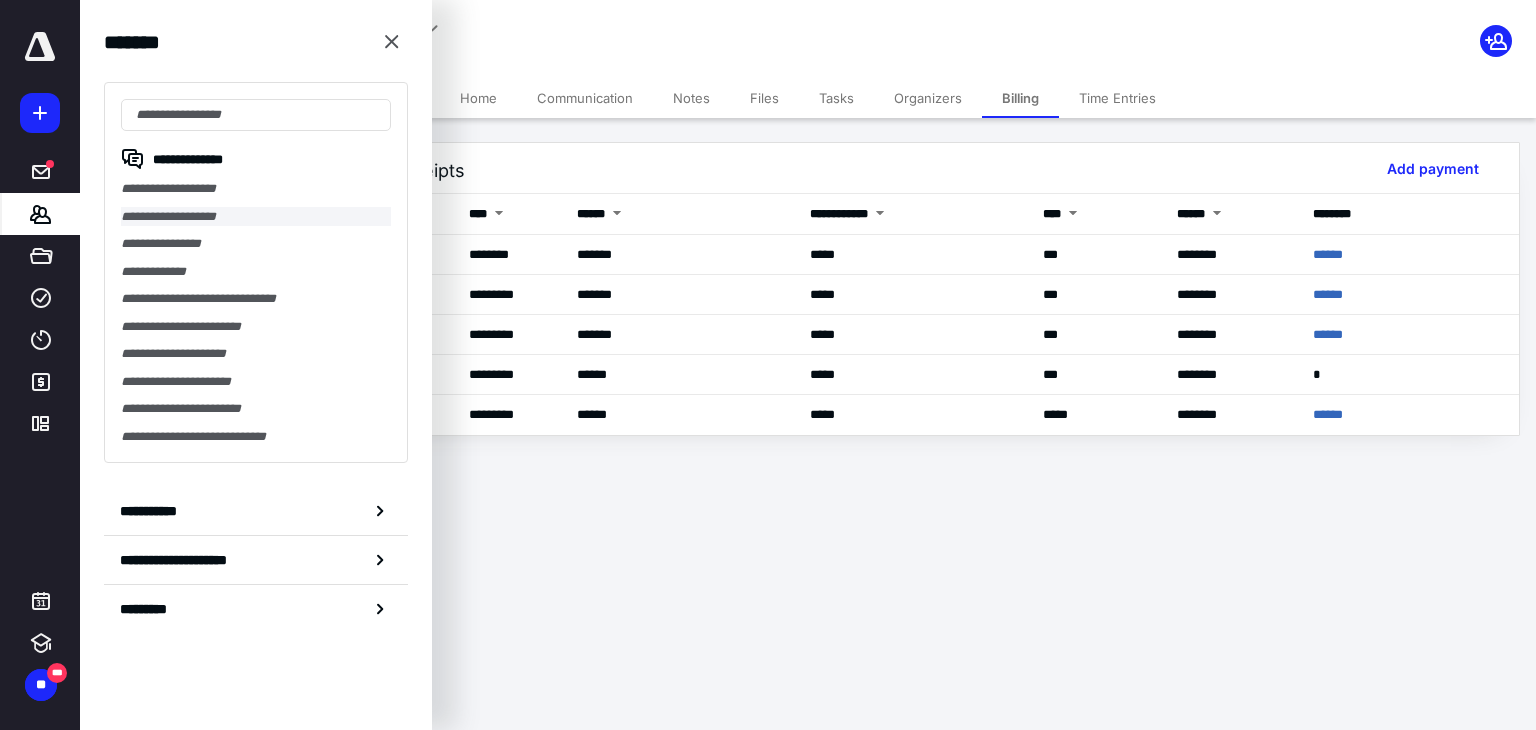 click on "**********" at bounding box center [256, 217] 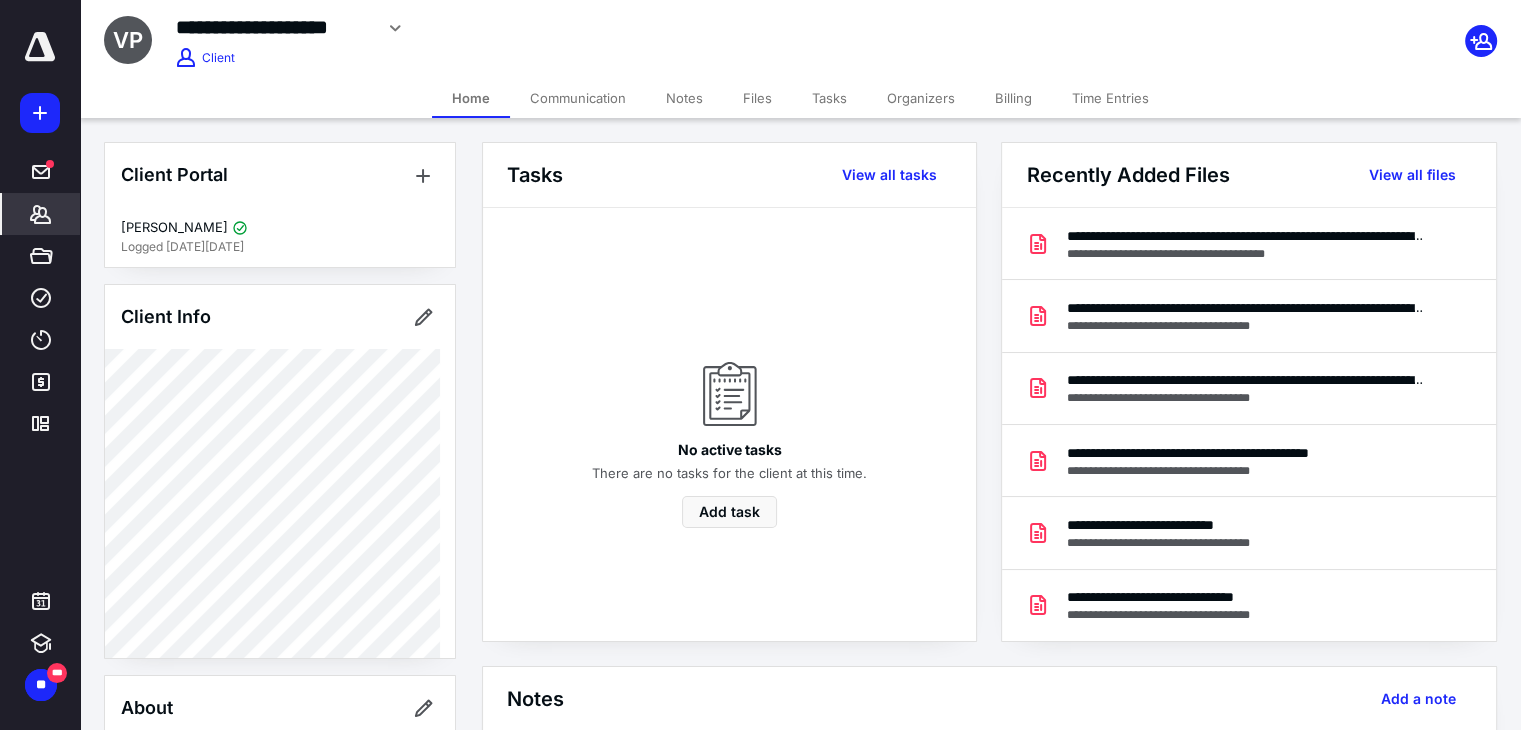 click on "**********" at bounding box center (274, 27) 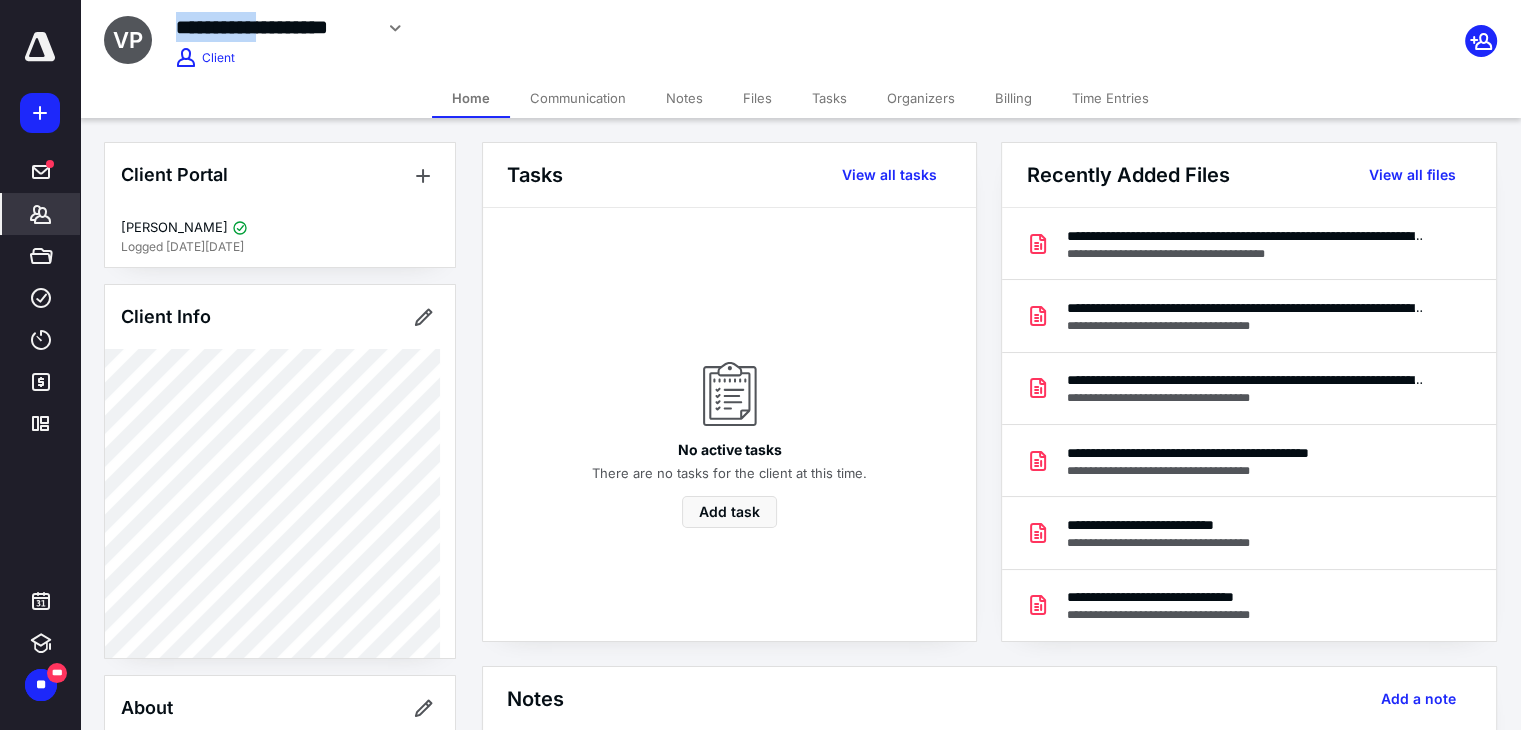 click on "**********" at bounding box center (274, 27) 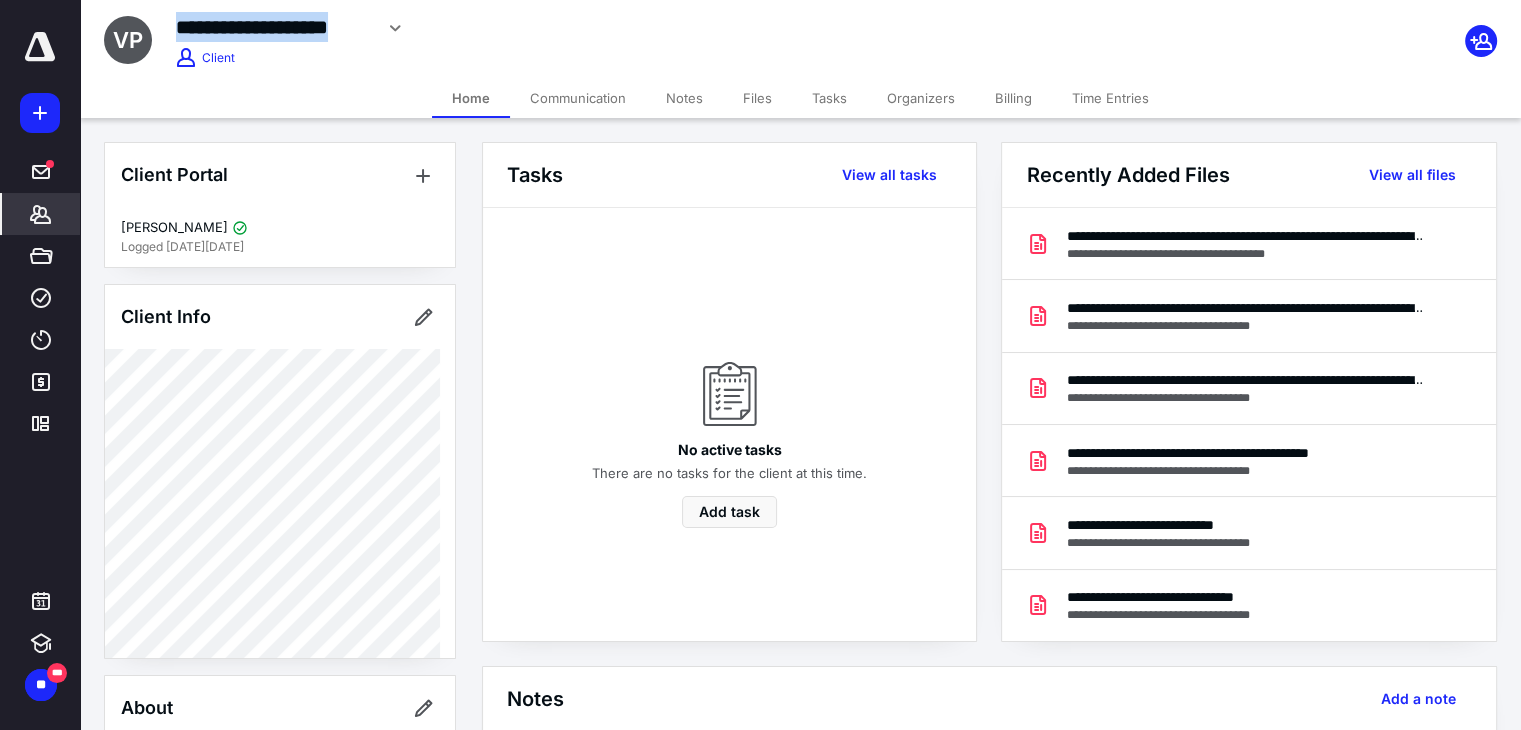 click on "**********" at bounding box center (274, 27) 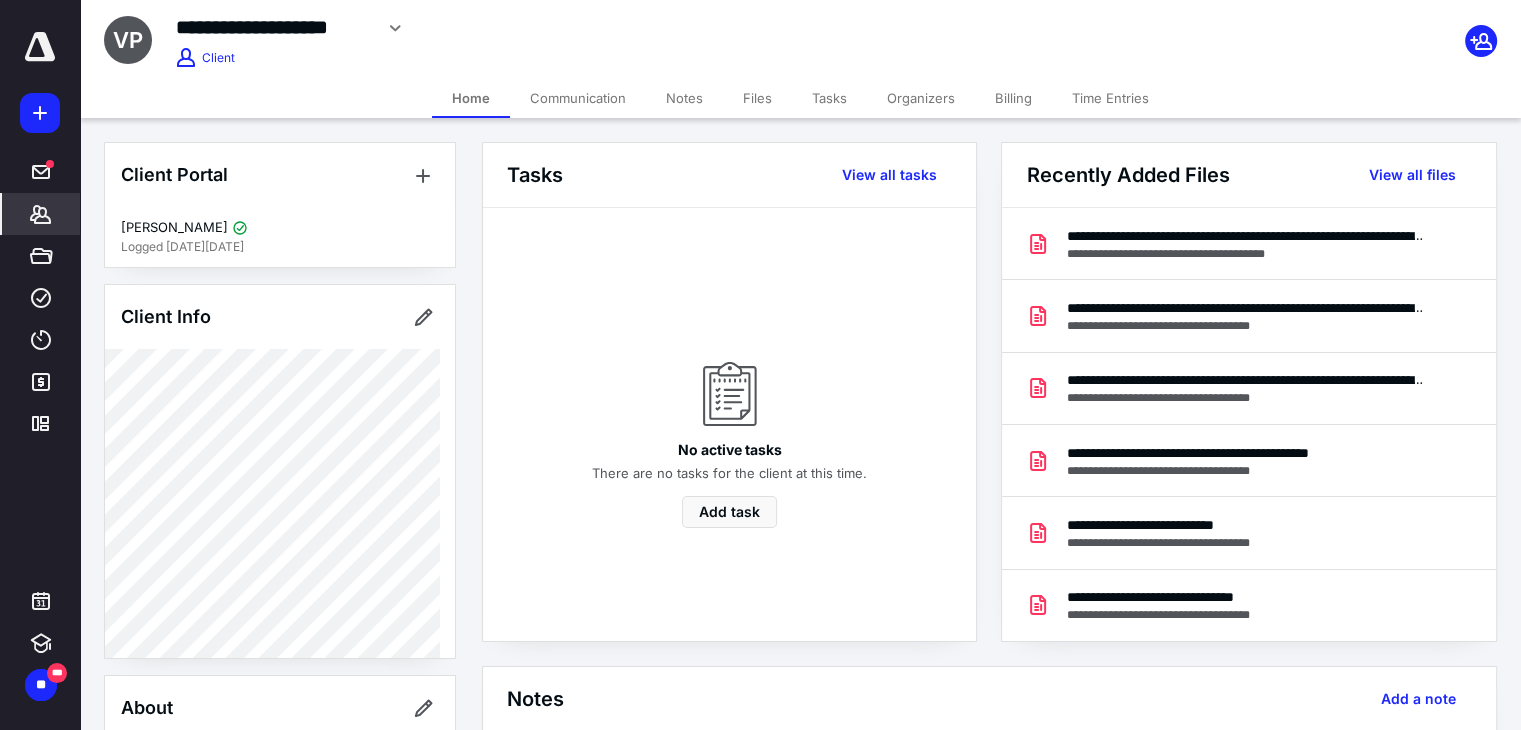 click 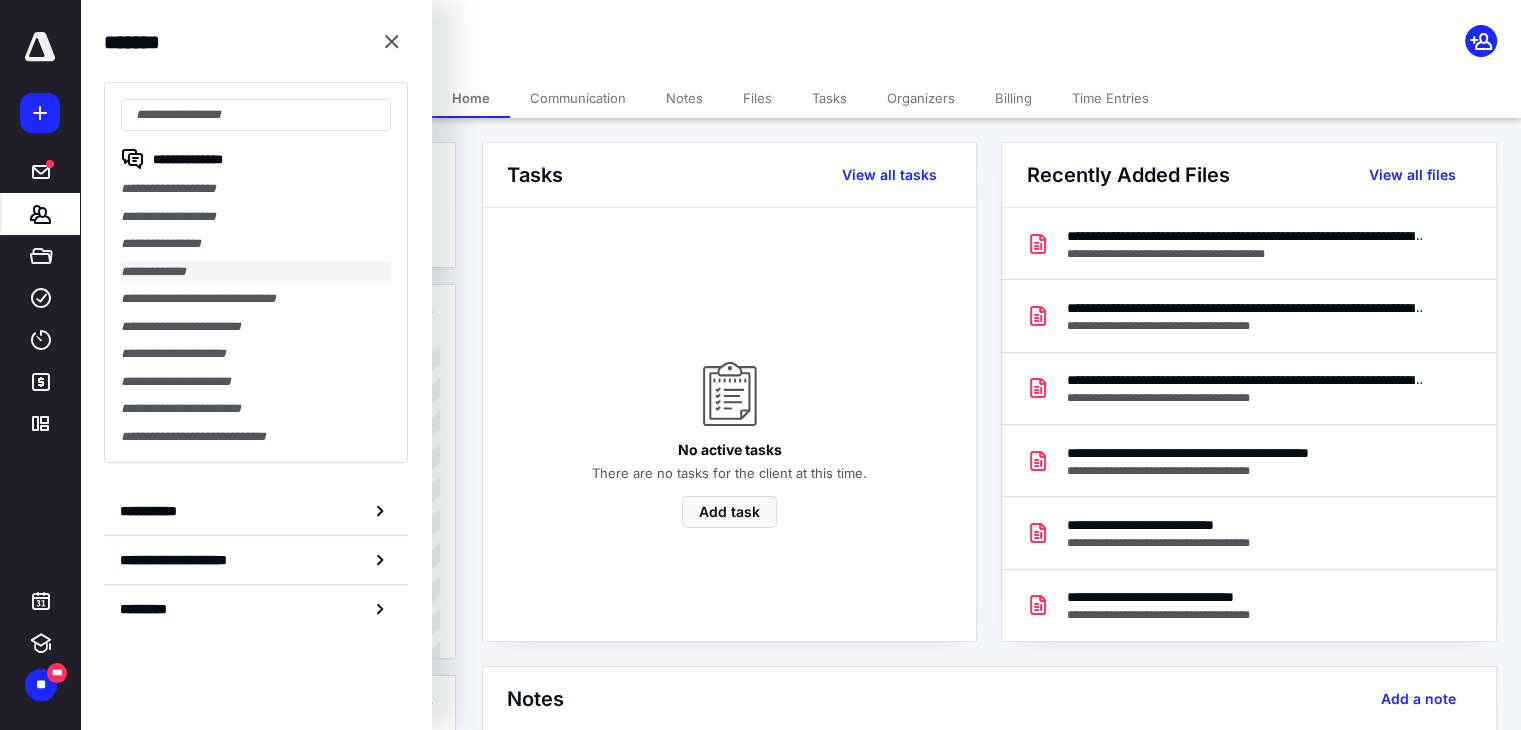 click on "**********" at bounding box center (256, 272) 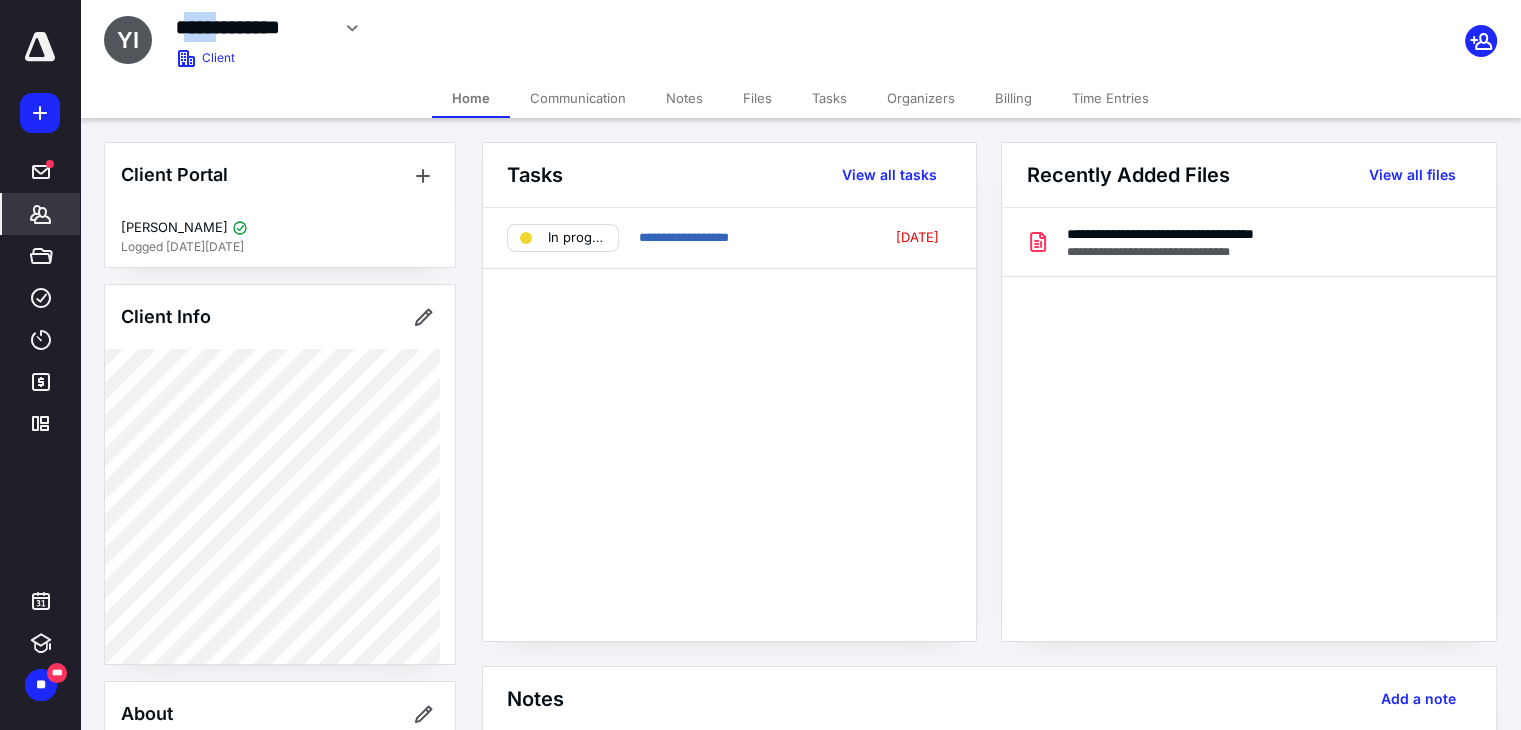 drag, startPoint x: 183, startPoint y: 24, endPoint x: 237, endPoint y: 29, distance: 54.230988 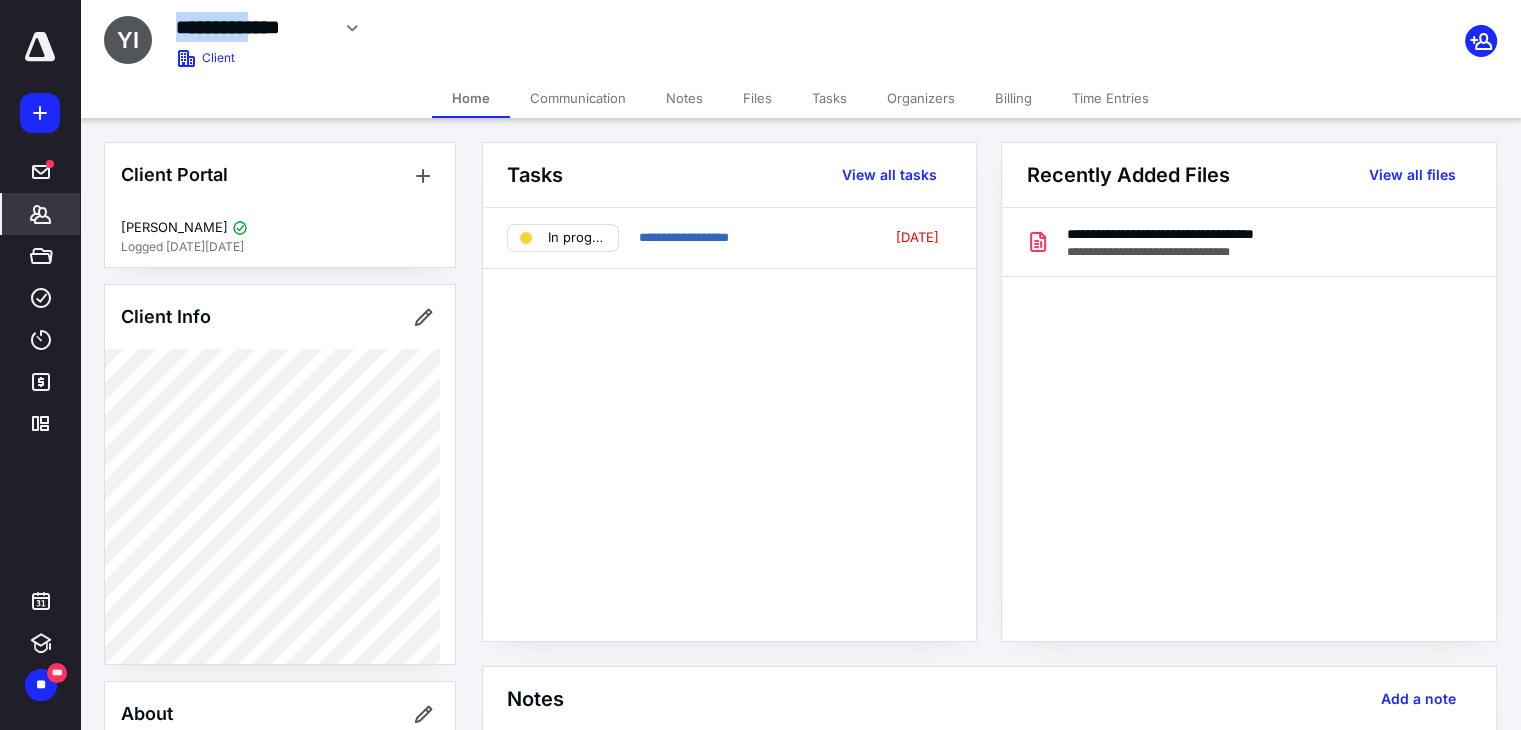 drag, startPoint x: 179, startPoint y: 22, endPoint x: 285, endPoint y: 18, distance: 106.07545 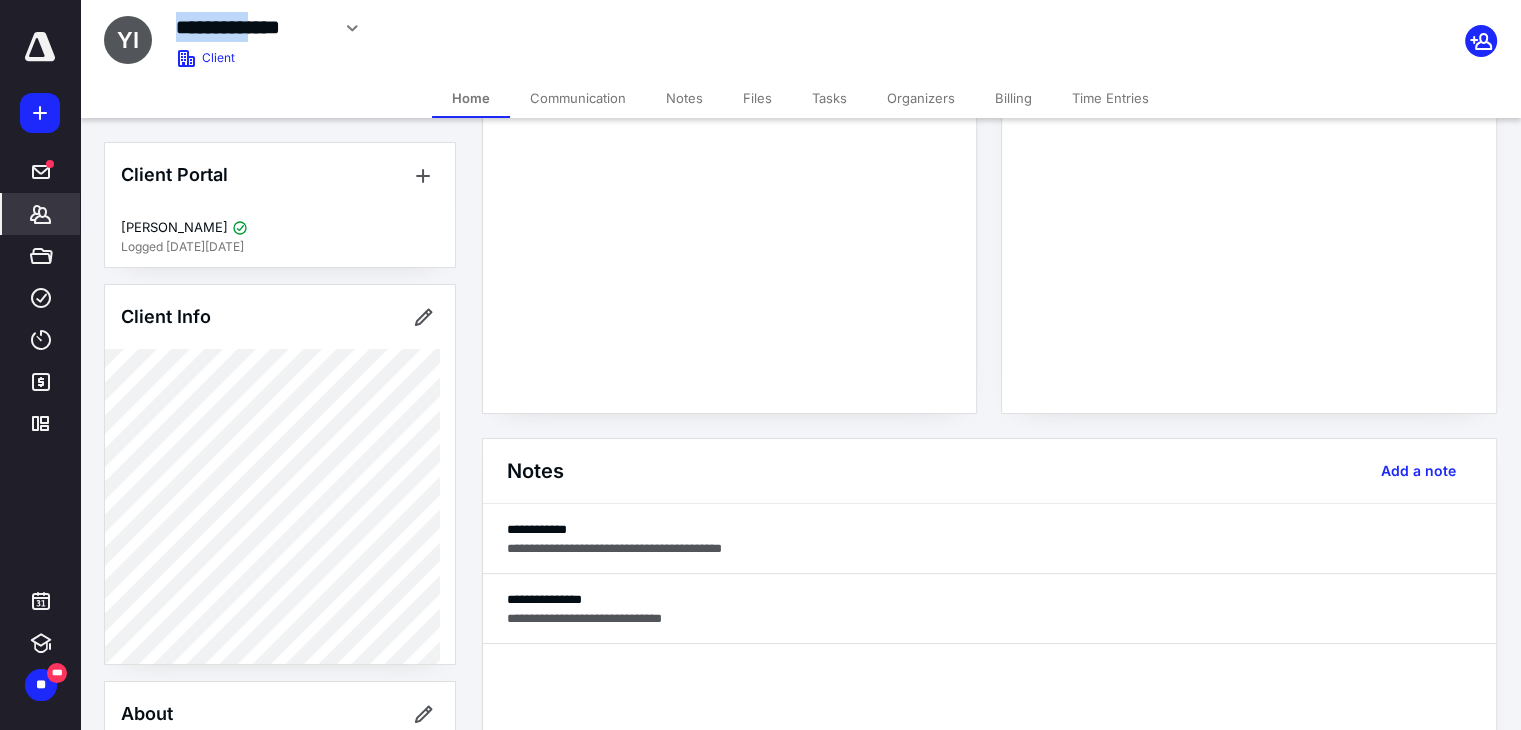 scroll, scrollTop: 266, scrollLeft: 0, axis: vertical 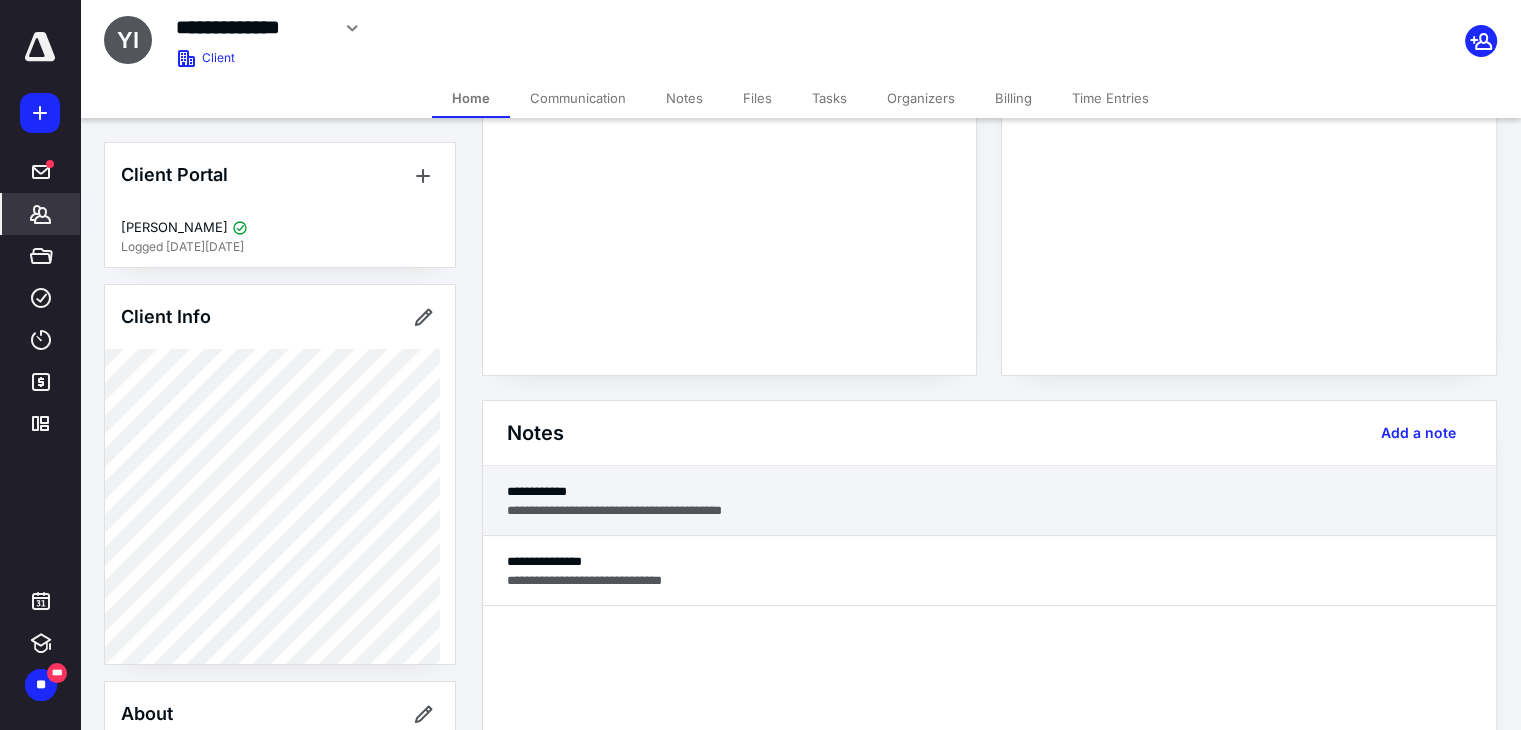 click on "**********" at bounding box center (989, 491) 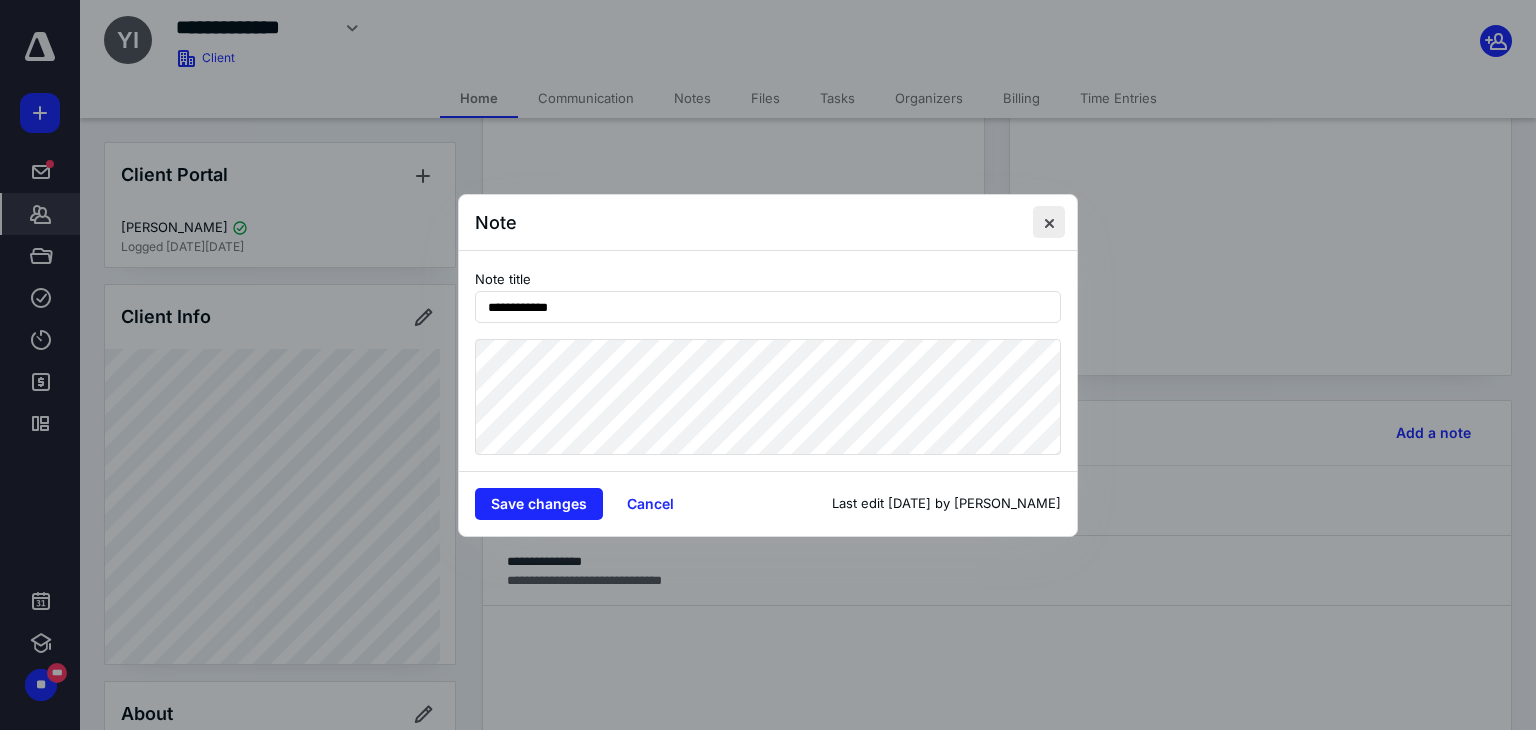 click at bounding box center (1049, 222) 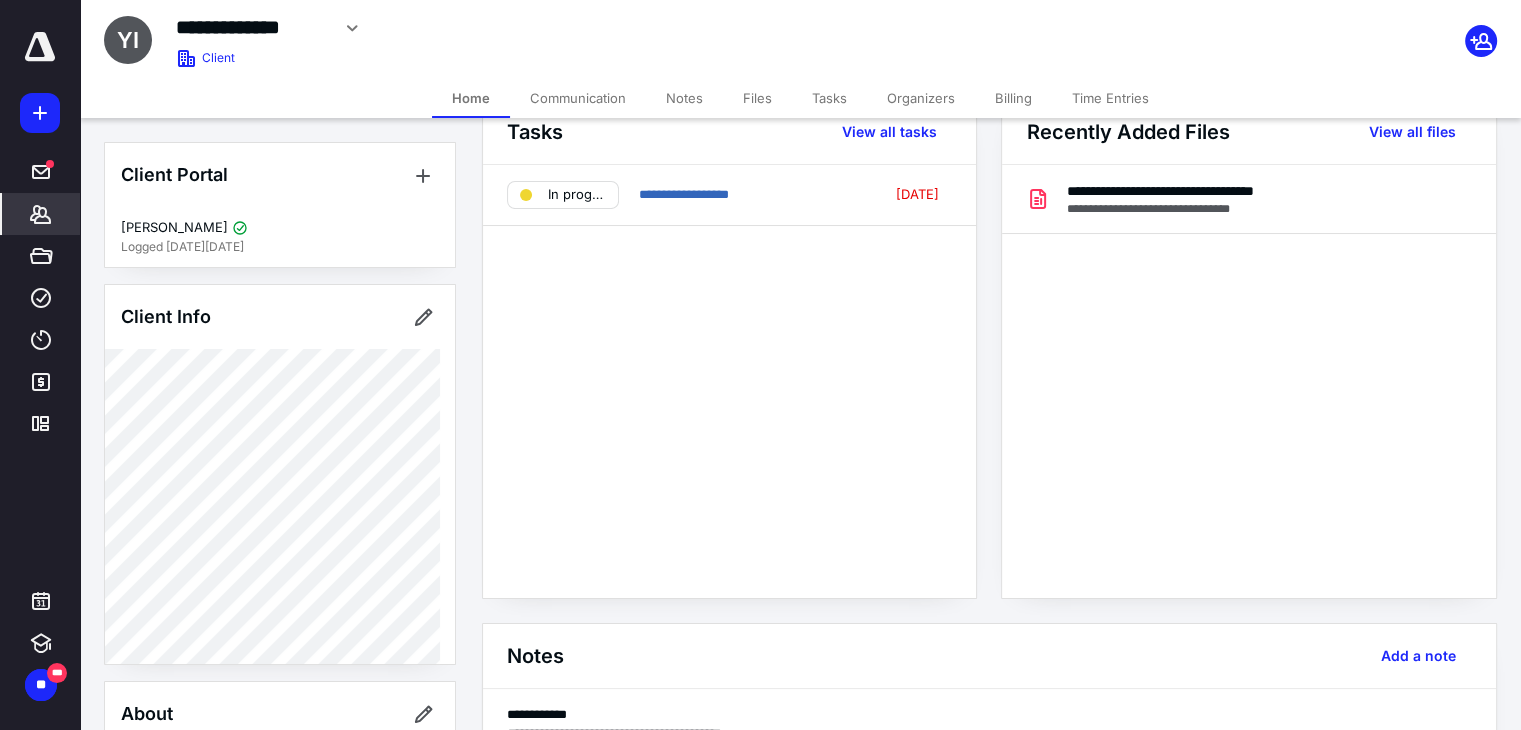 scroll, scrollTop: 0, scrollLeft: 0, axis: both 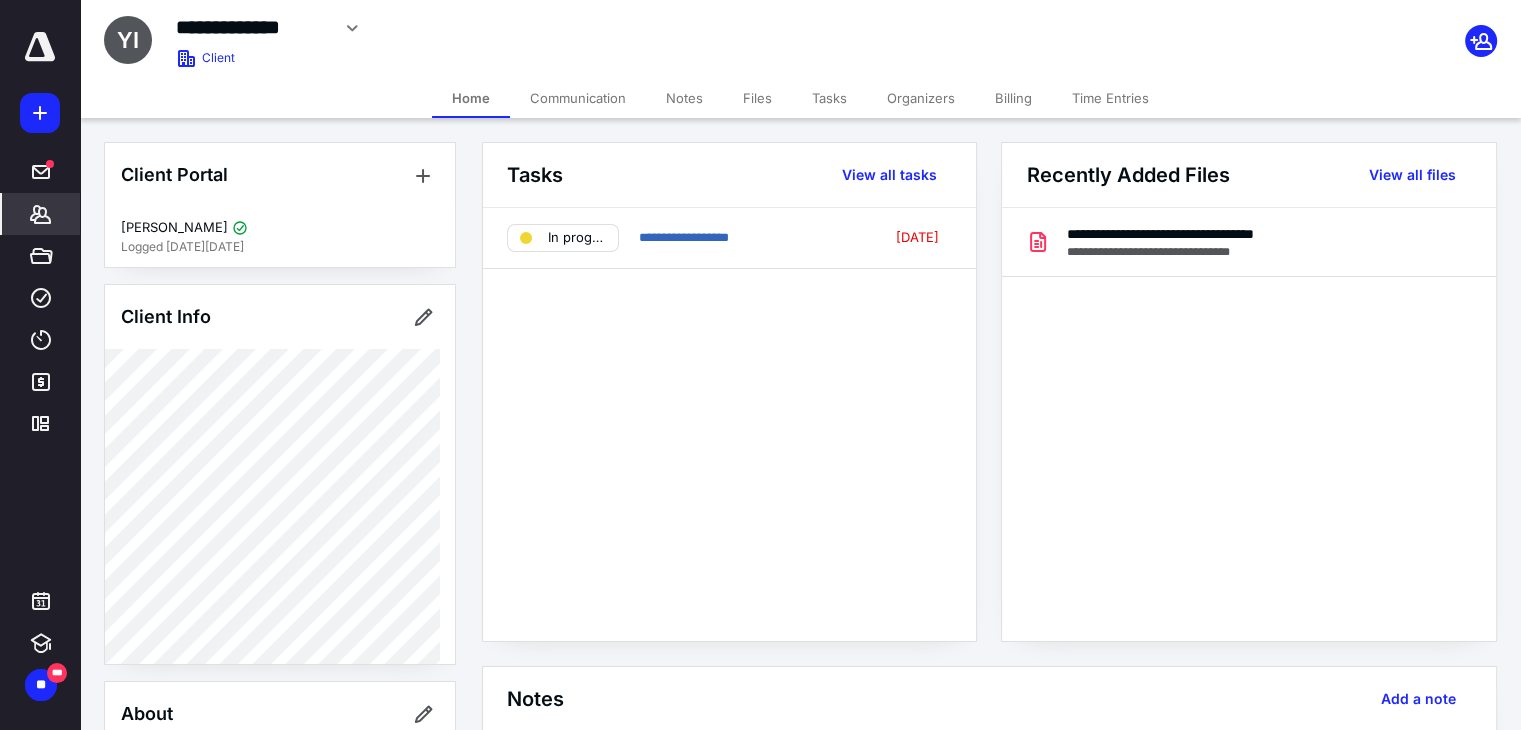 click on "Files" at bounding box center (757, 98) 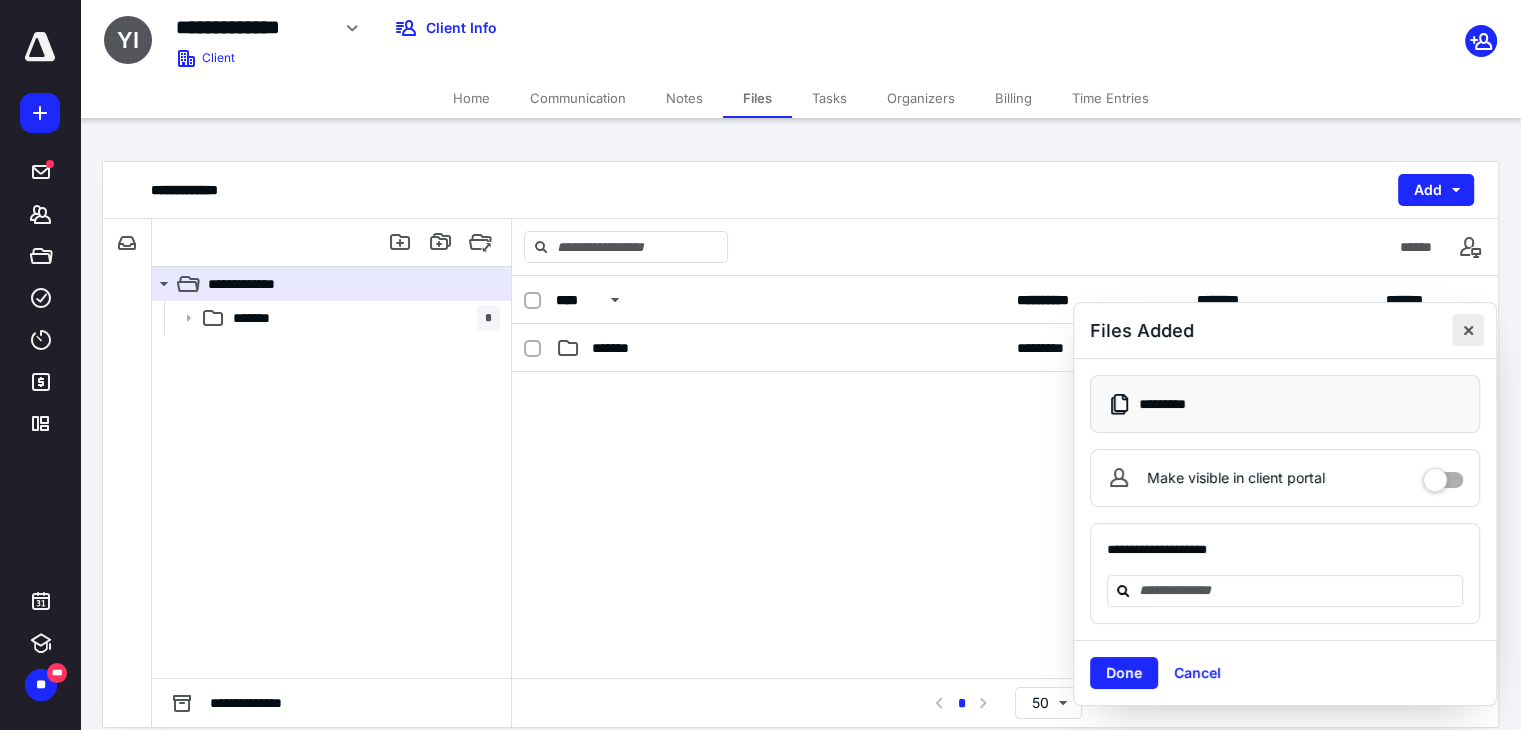 click at bounding box center [1468, 330] 